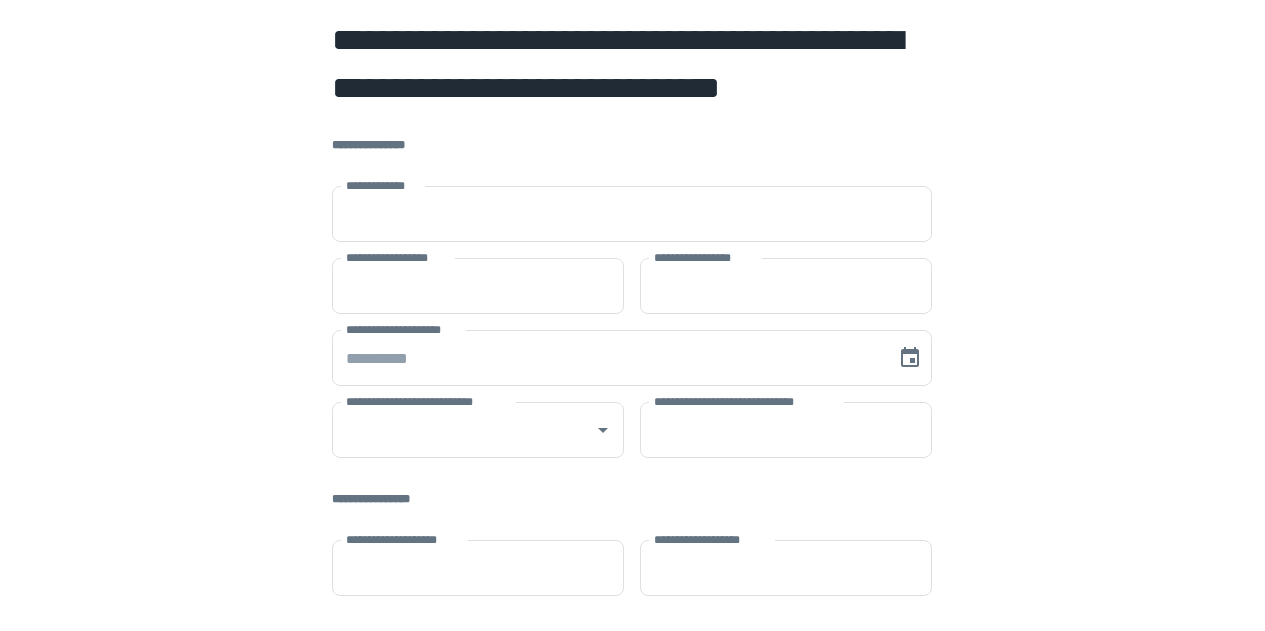 scroll, scrollTop: 0, scrollLeft: 0, axis: both 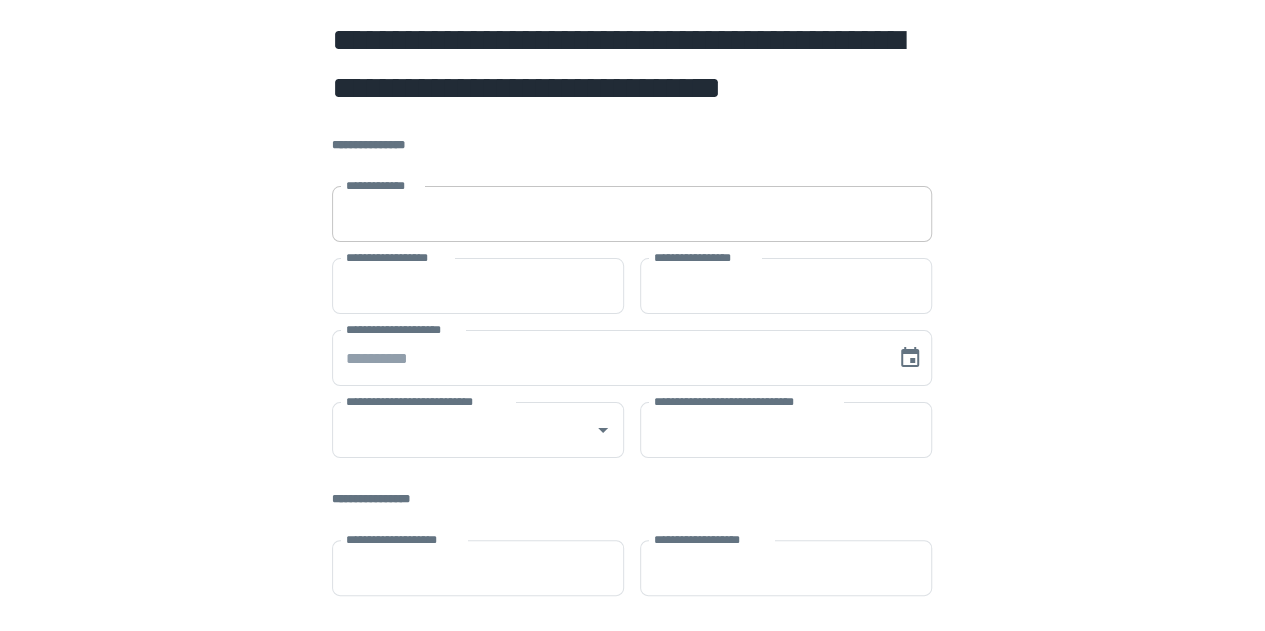 click on "**********" at bounding box center (632, 214) 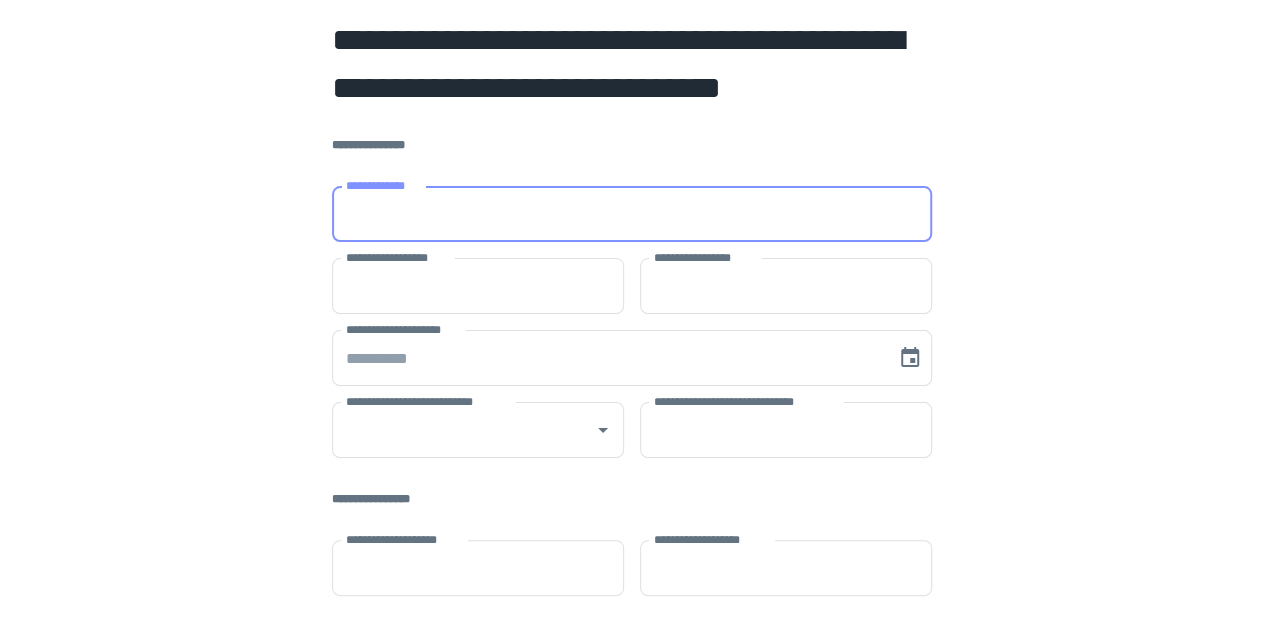 type on "**********" 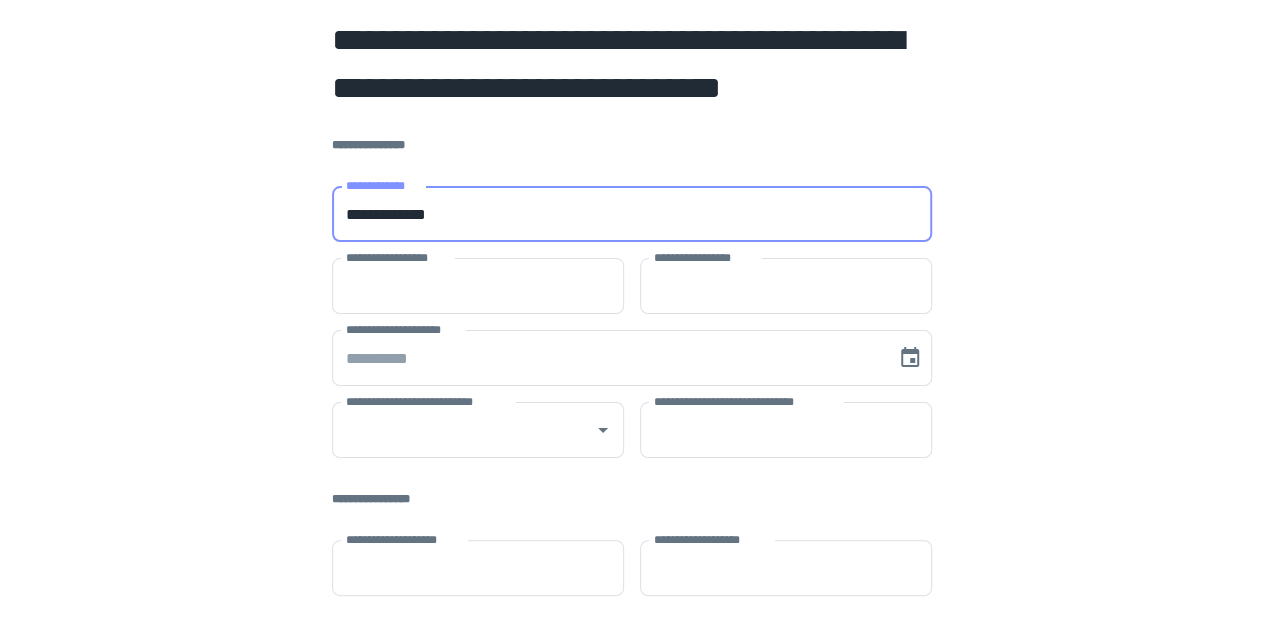 type on "*******" 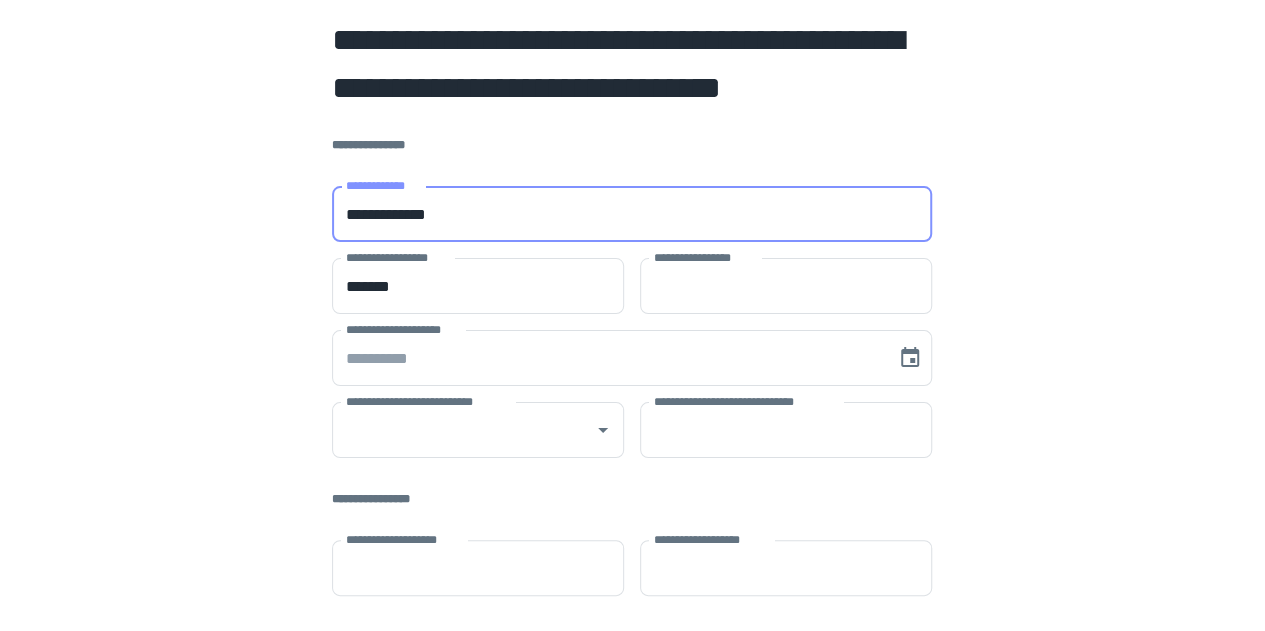 type on "****" 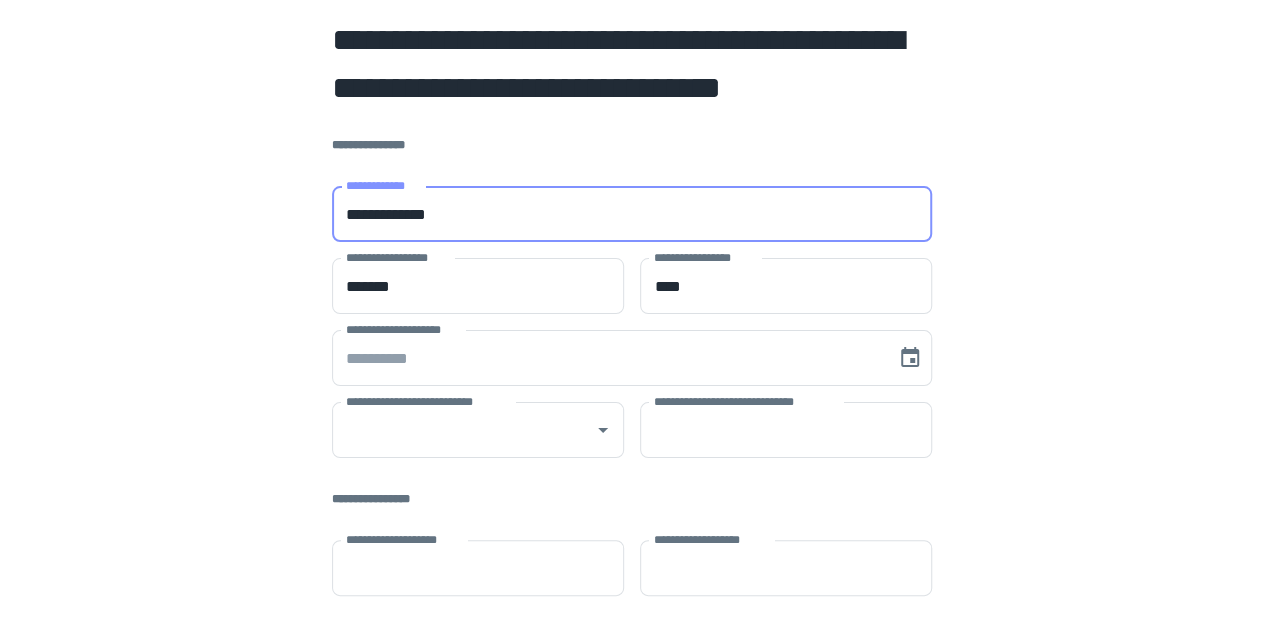 type on "**" 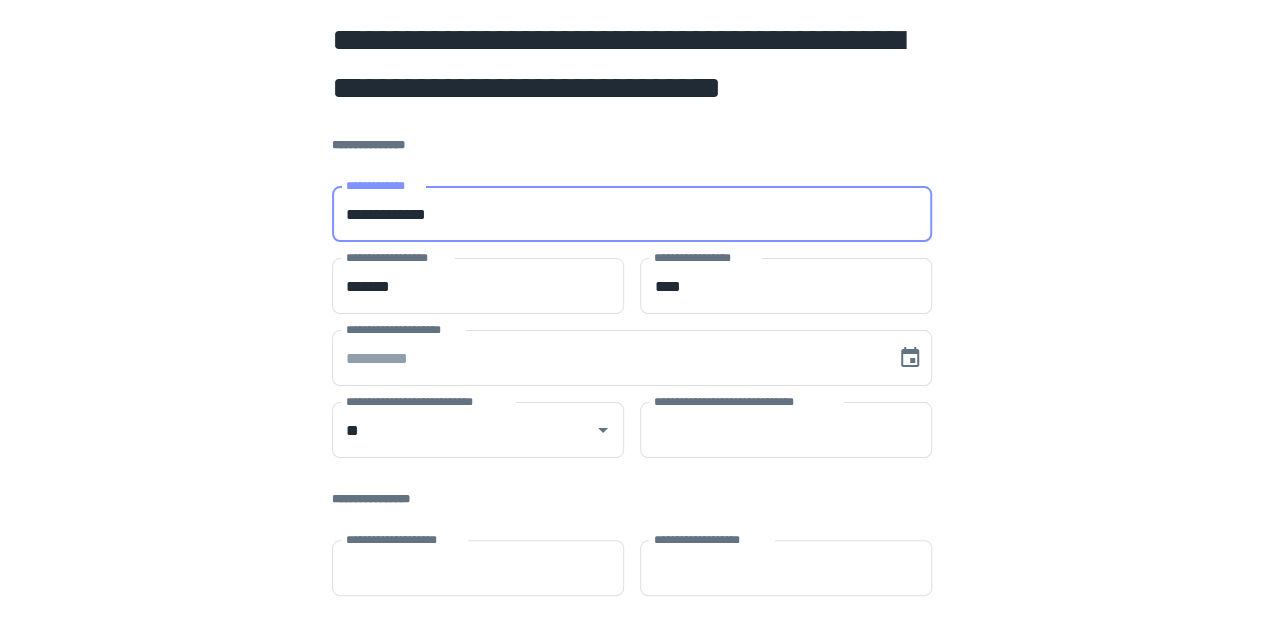 type on "*****" 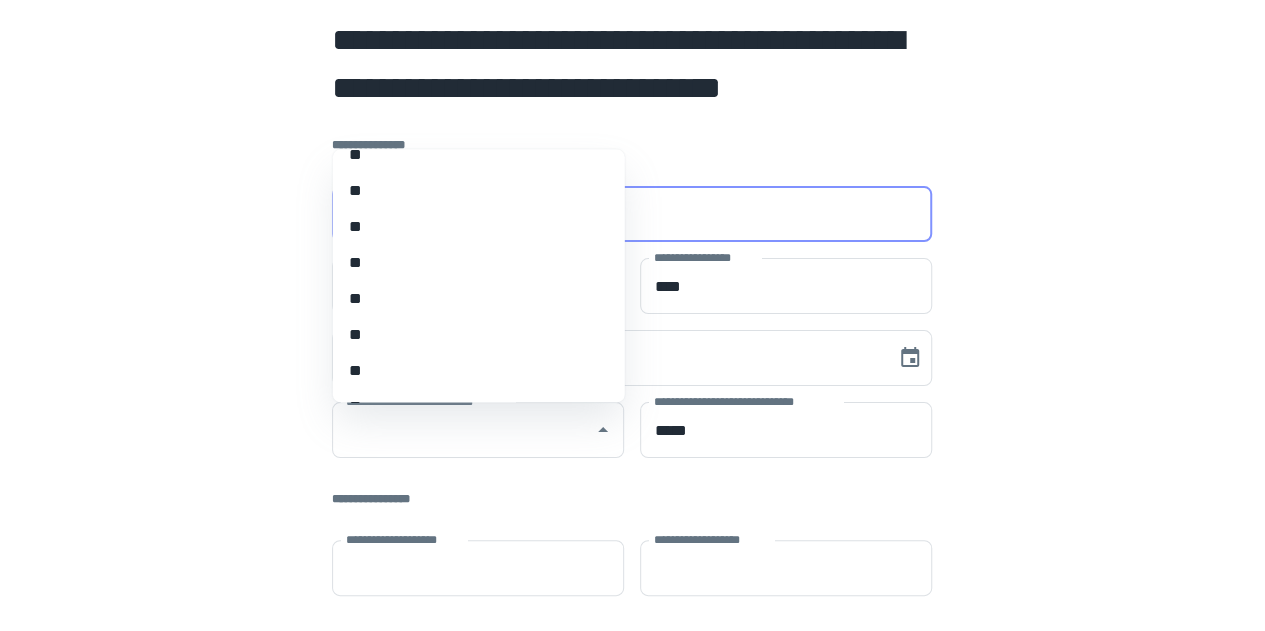 scroll, scrollTop: 752, scrollLeft: 0, axis: vertical 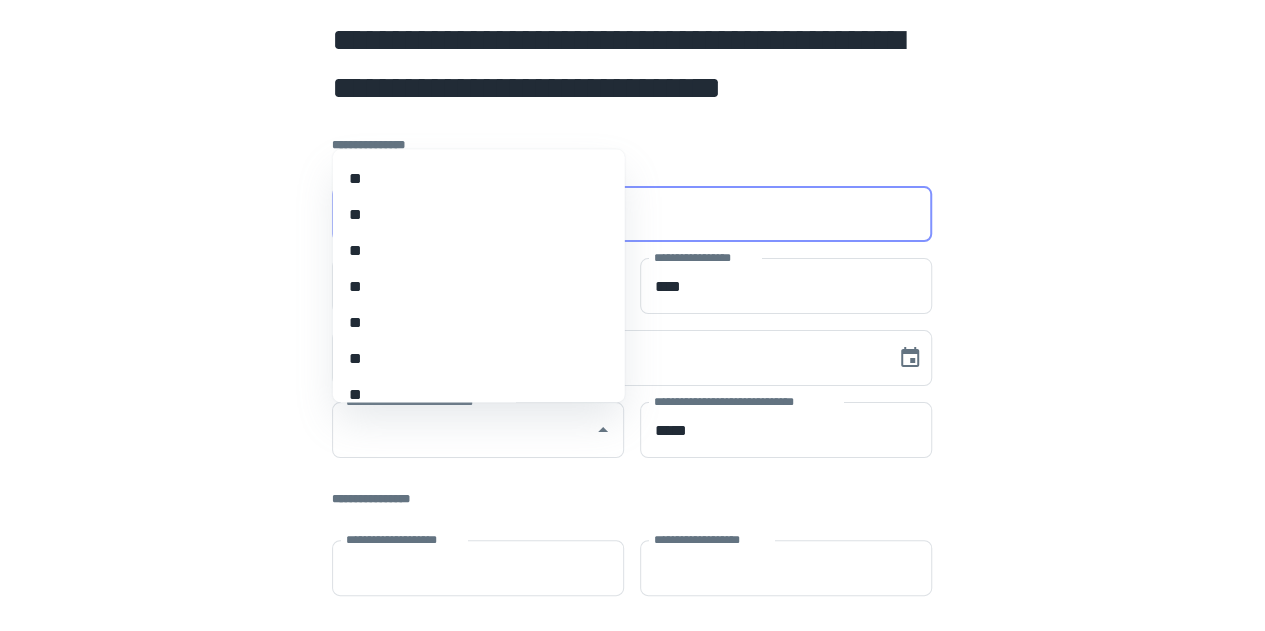click on "**" at bounding box center [471, 324] 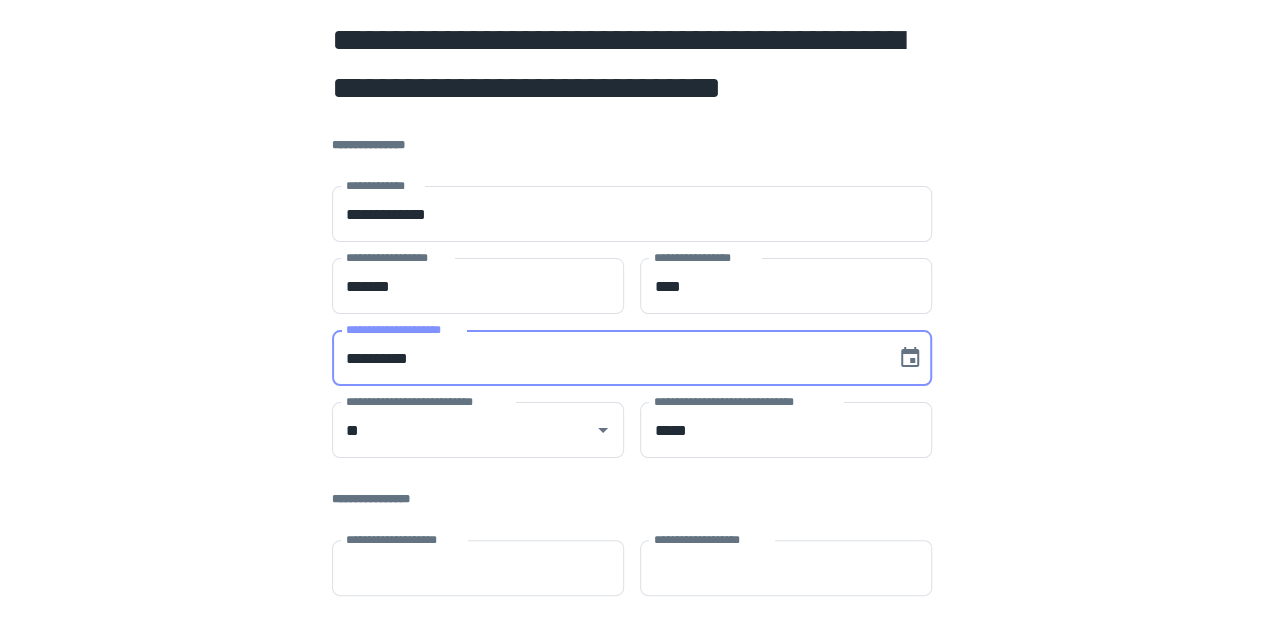 click on "**********" at bounding box center (607, 358) 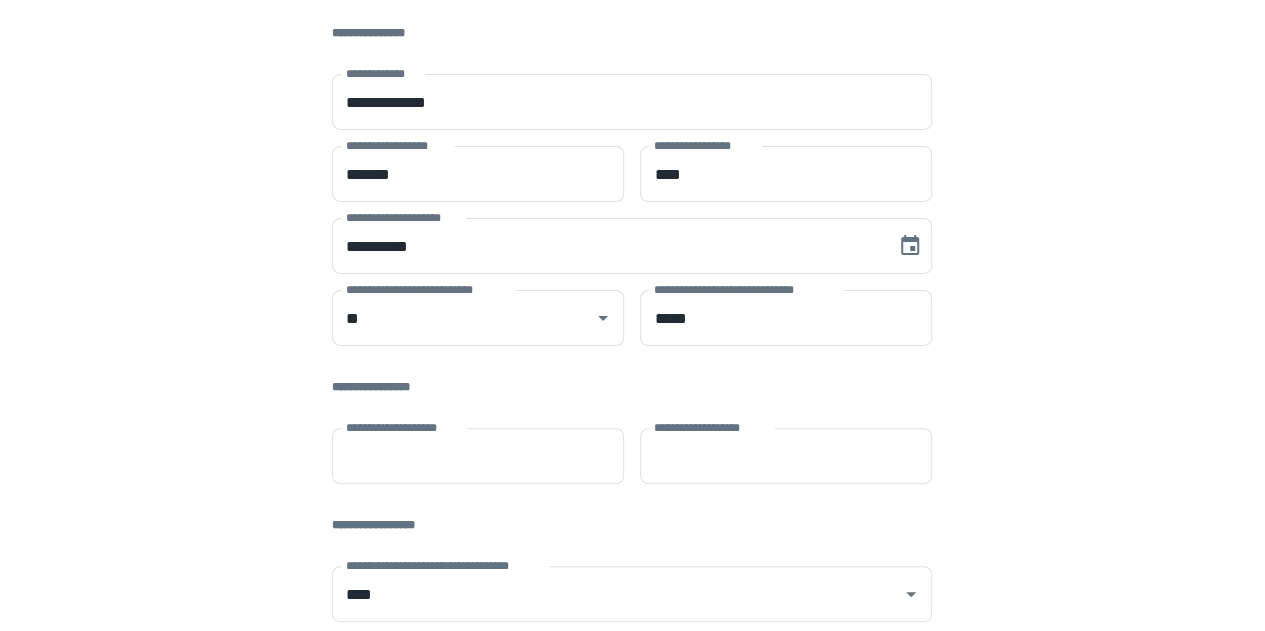 scroll, scrollTop: 160, scrollLeft: 0, axis: vertical 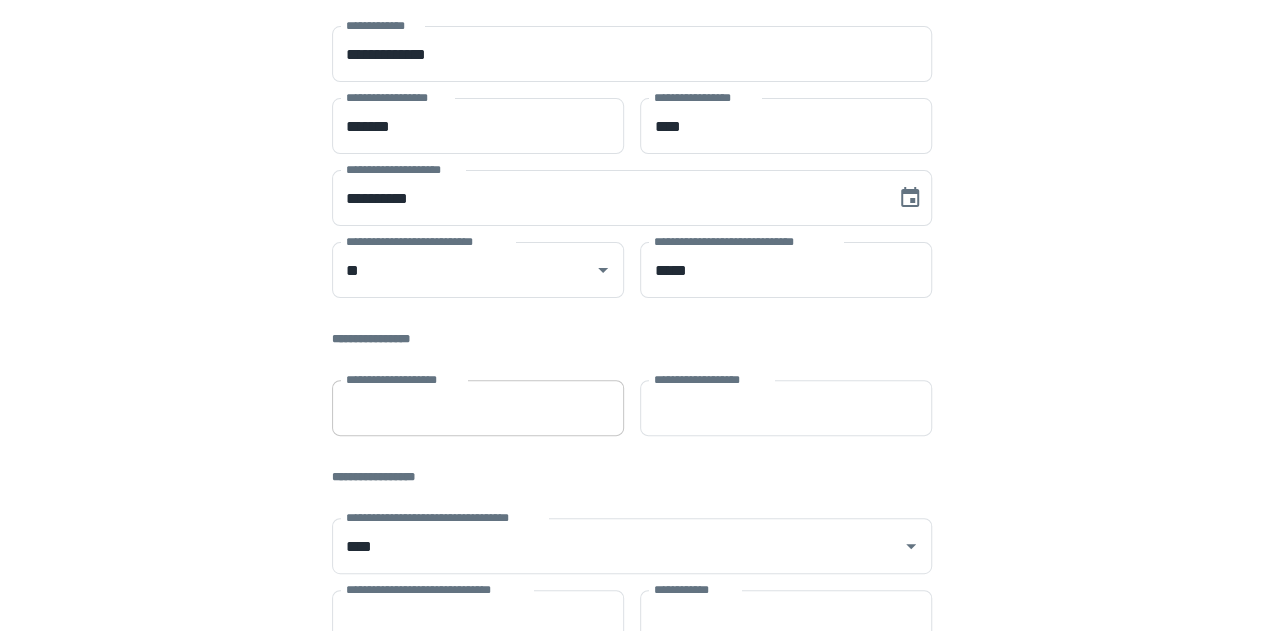 click on "**********" at bounding box center [478, 408] 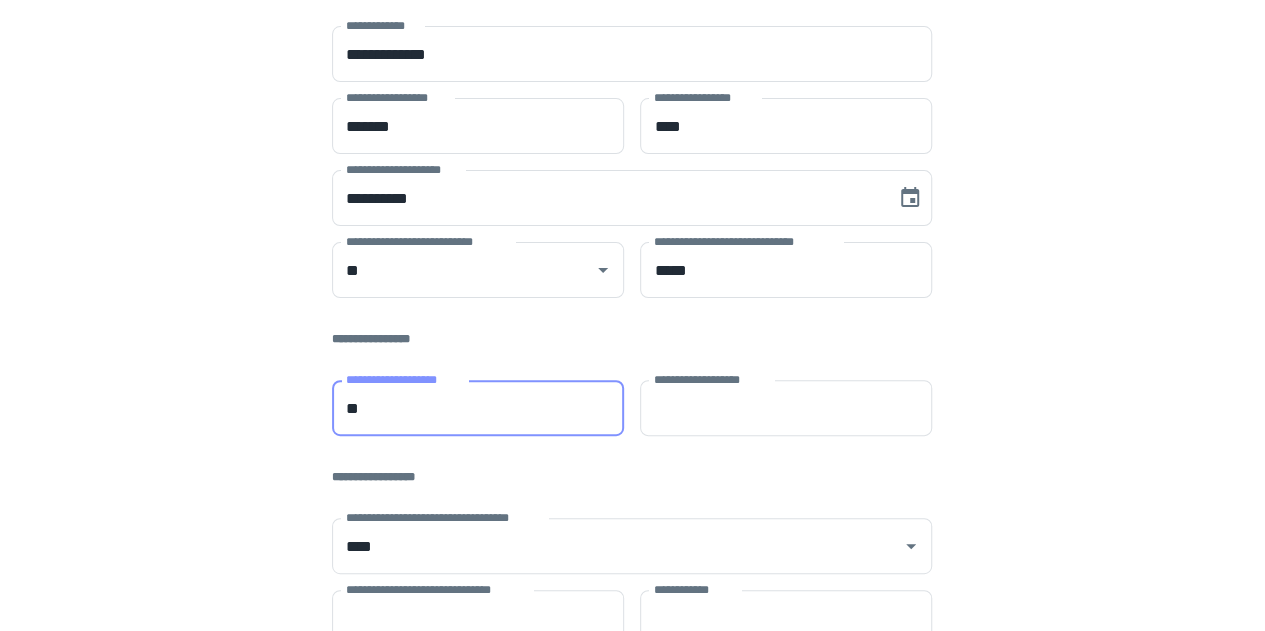 type on "*" 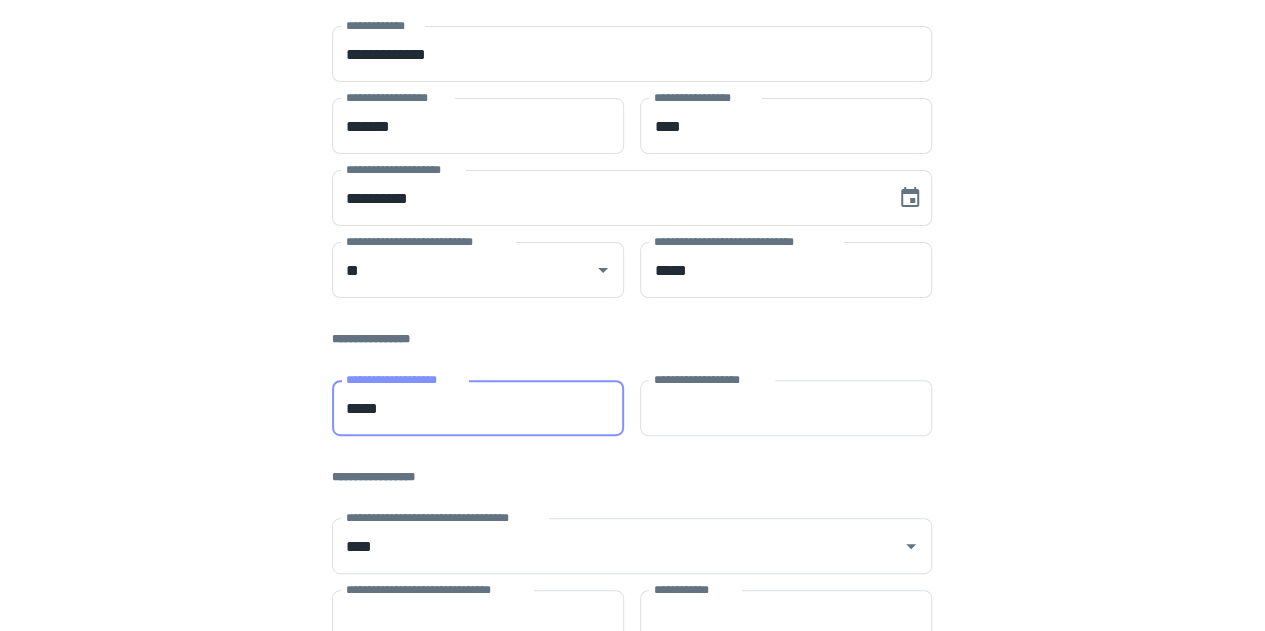 type on "*****" 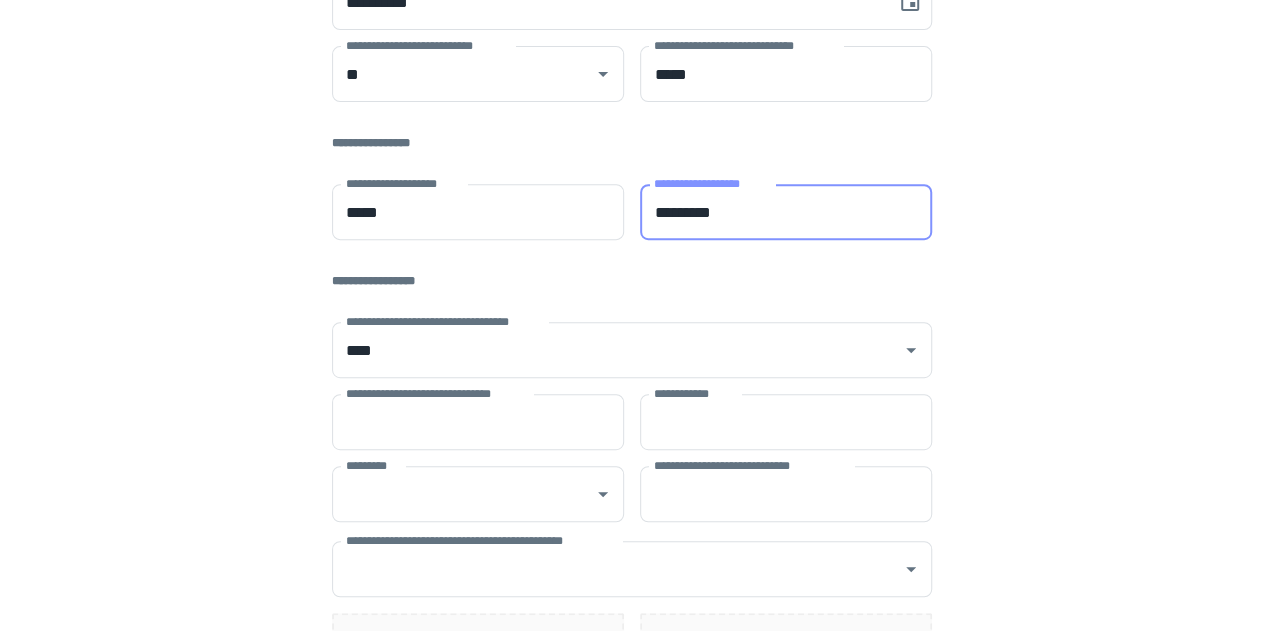 scroll, scrollTop: 360, scrollLeft: 0, axis: vertical 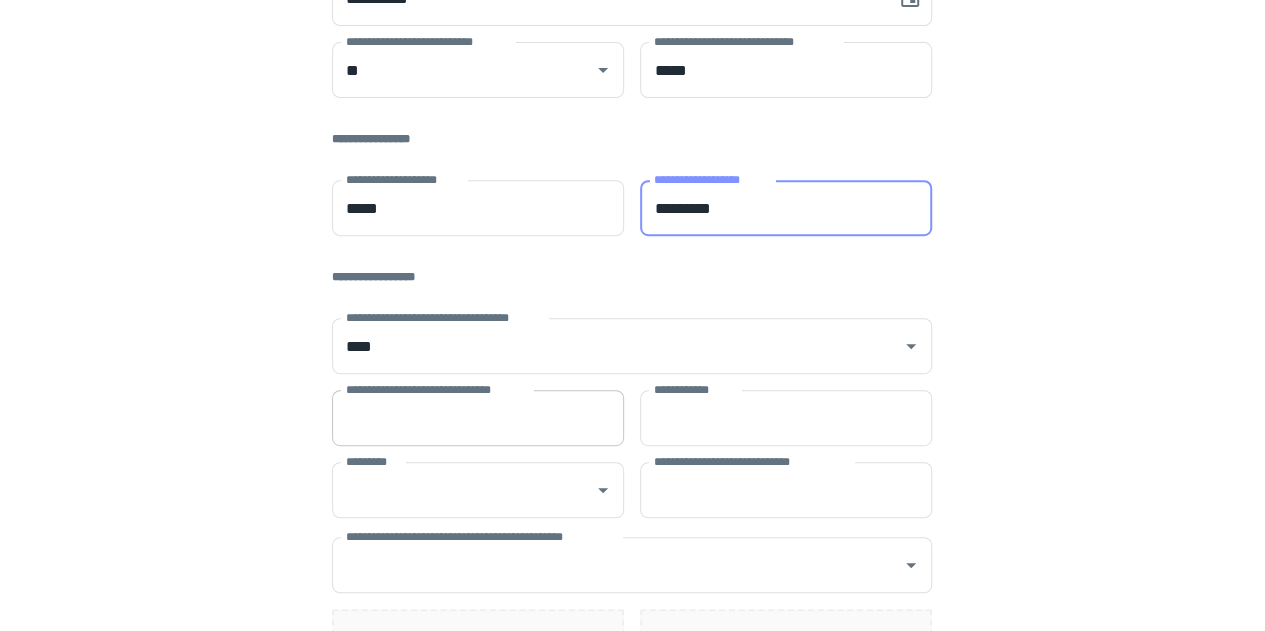 type on "*********" 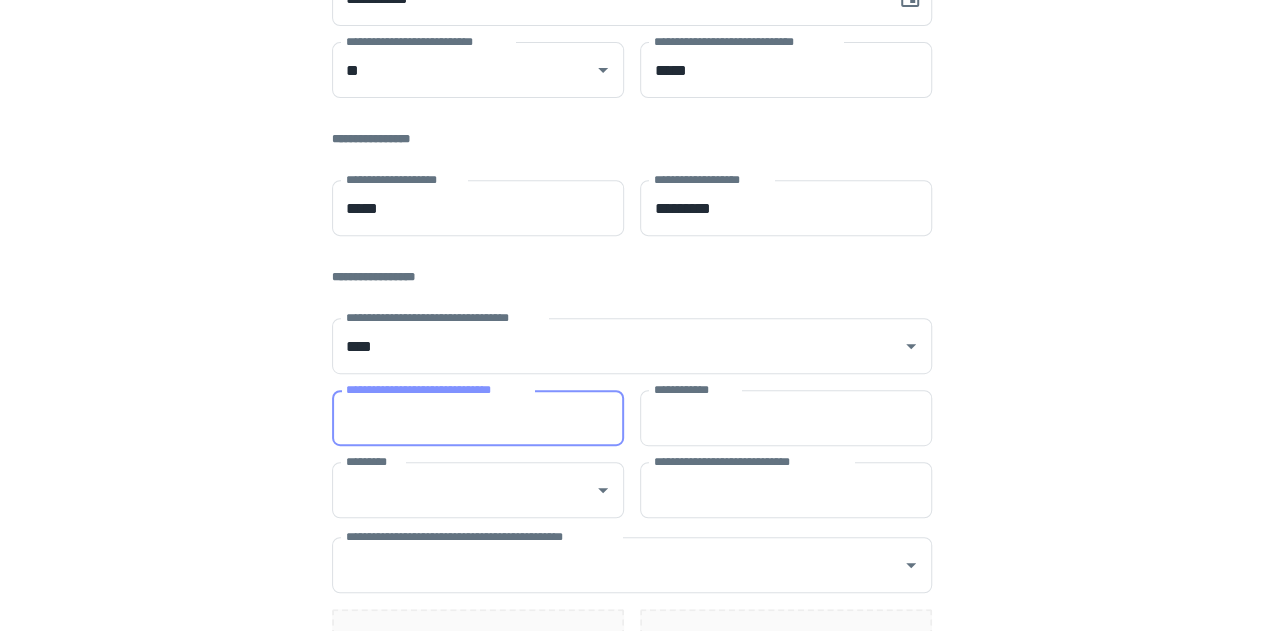 click on "**********" at bounding box center (478, 418) 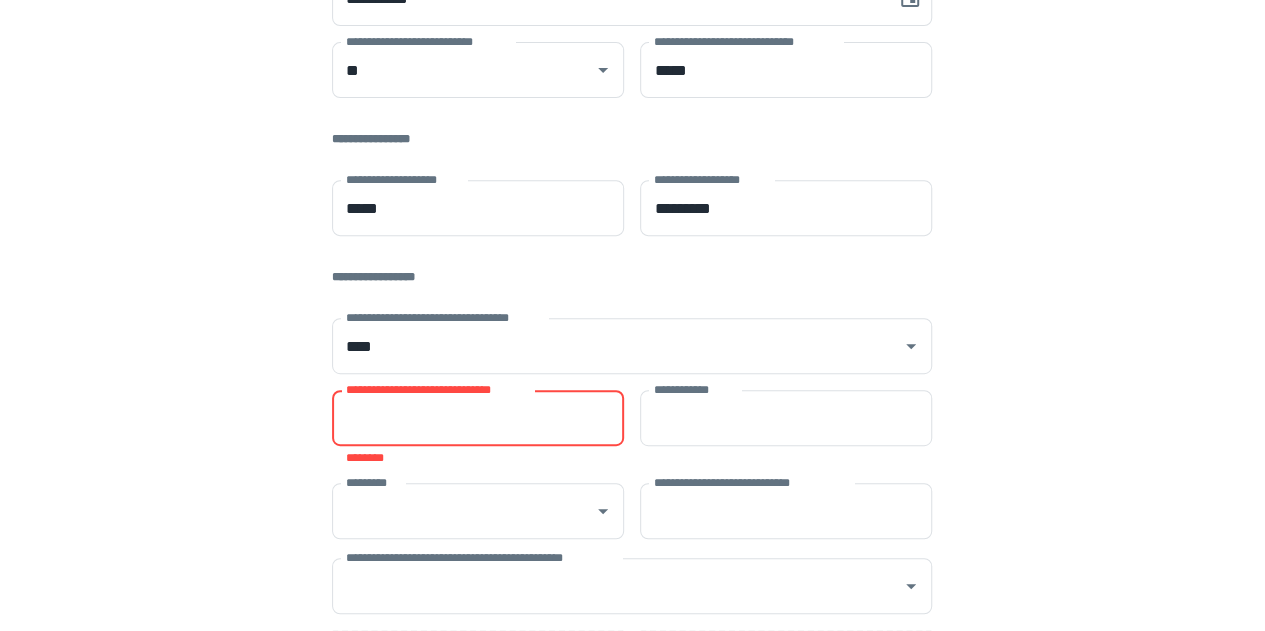 paste on "*********" 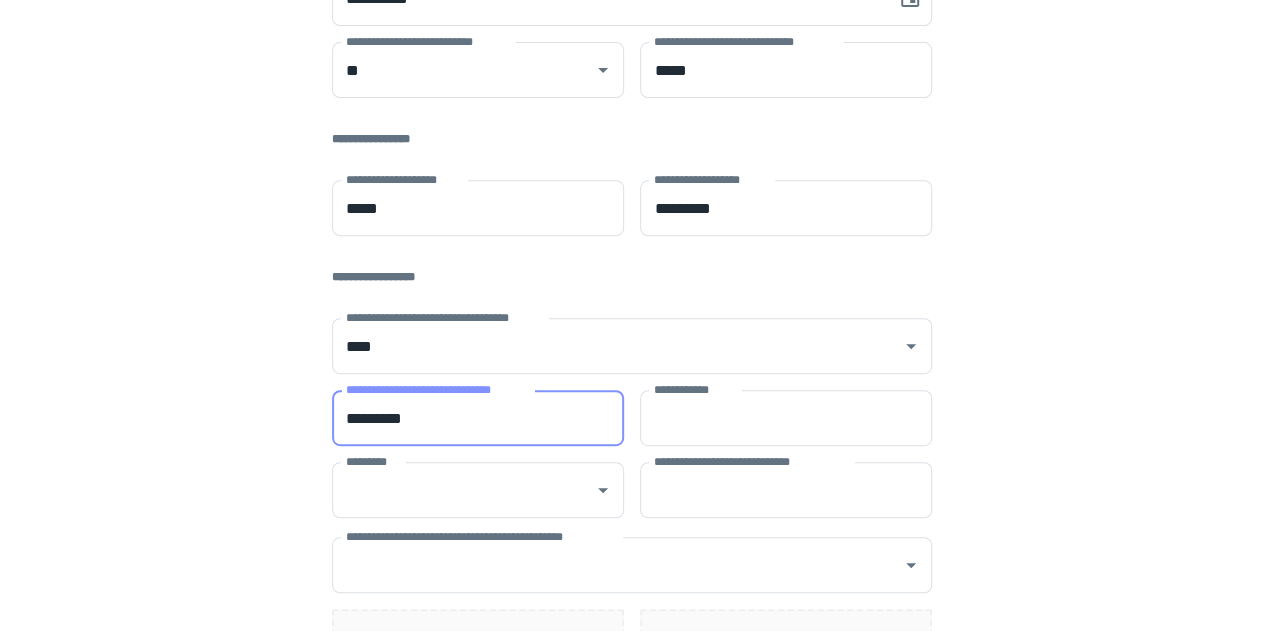 type on "*********" 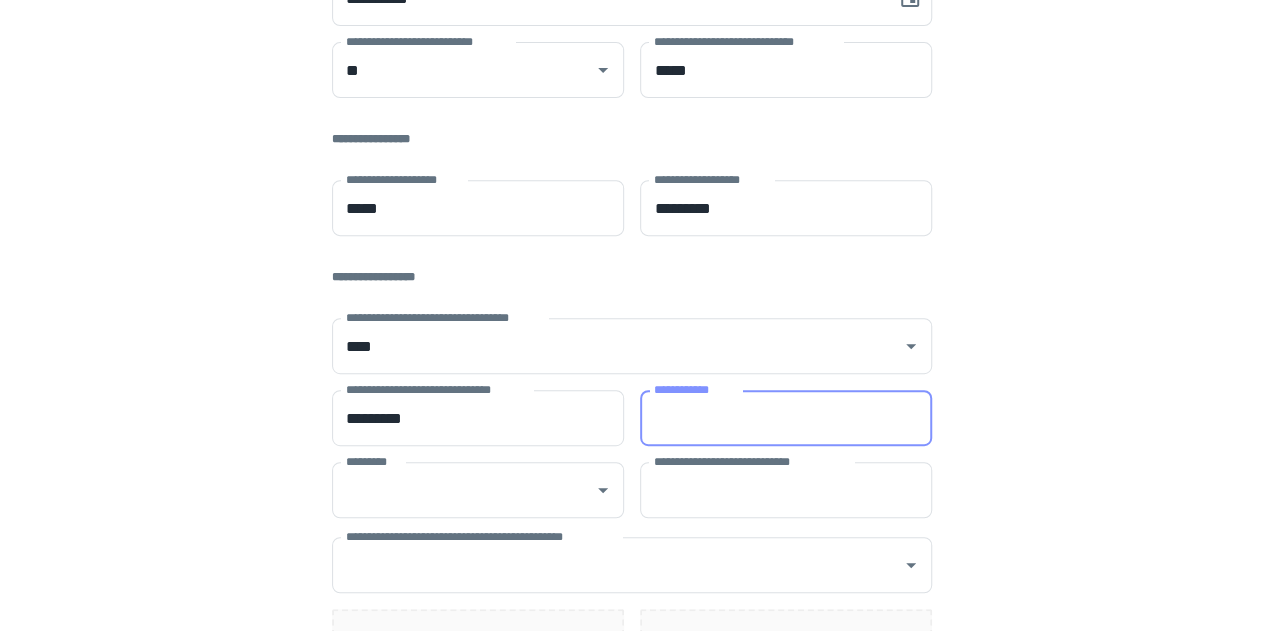 paste on "********" 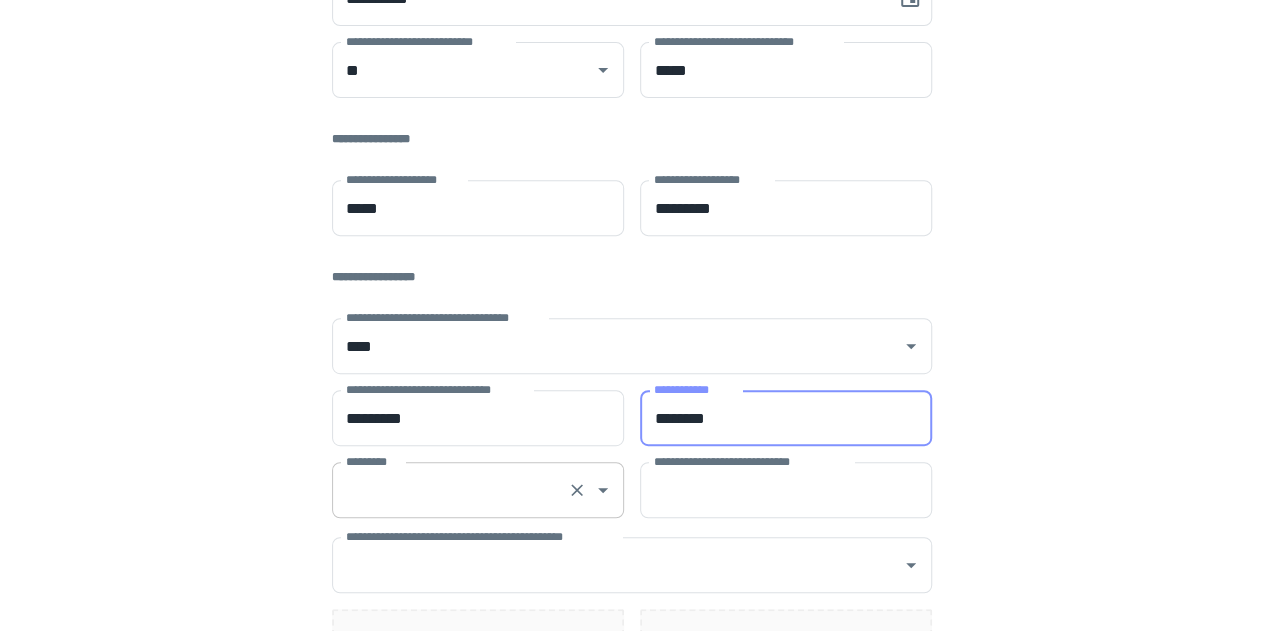 type on "********" 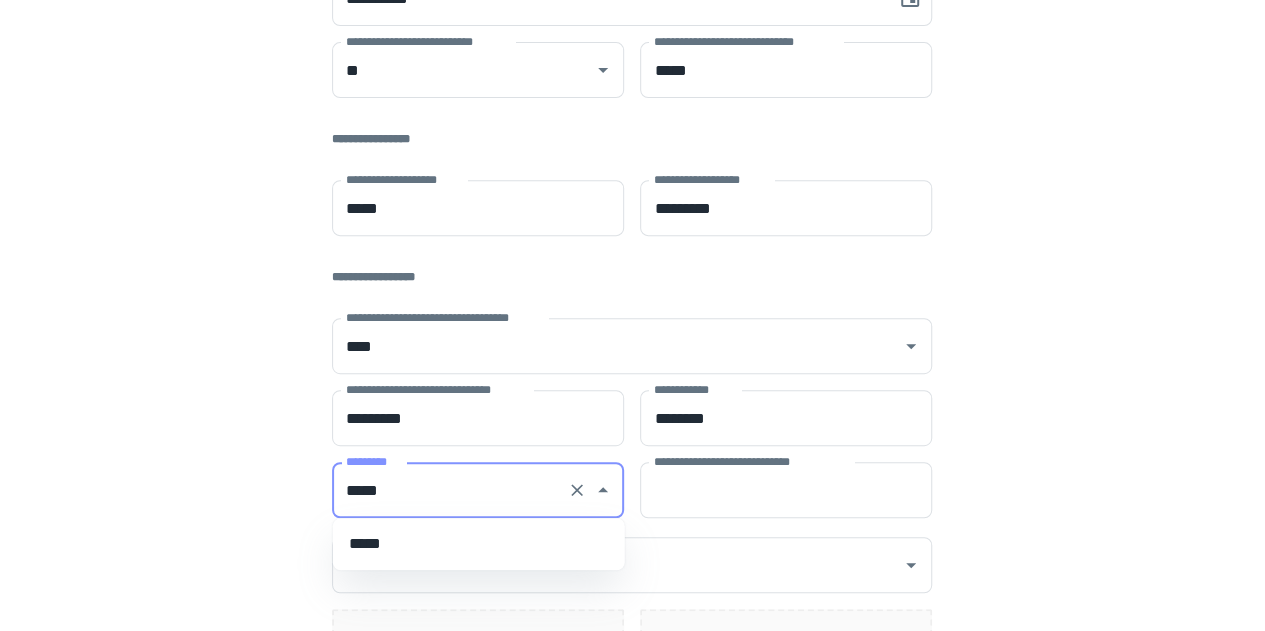click on "*****" at bounding box center (479, 544) 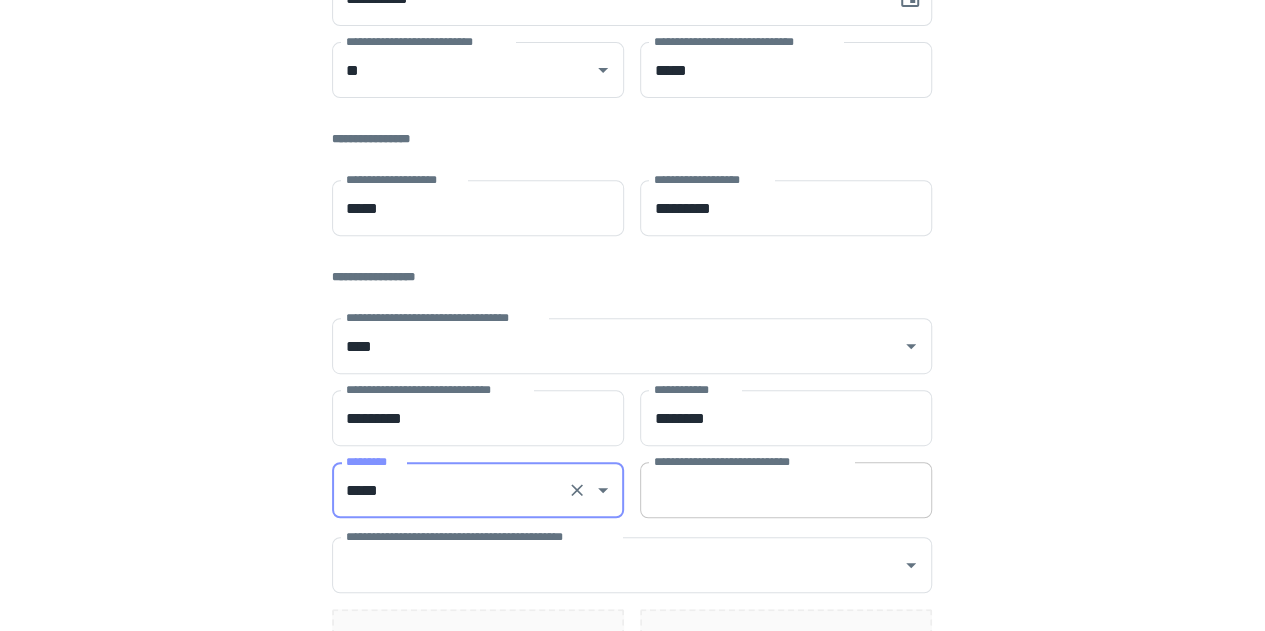 type on "*****" 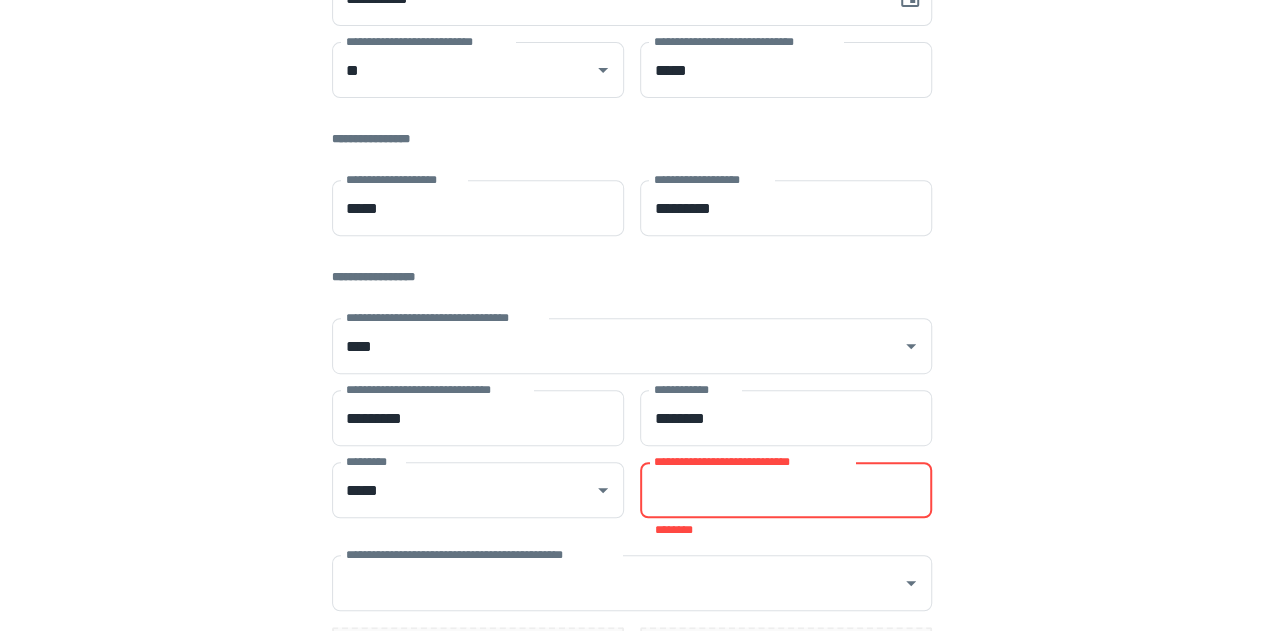 paste on "**********" 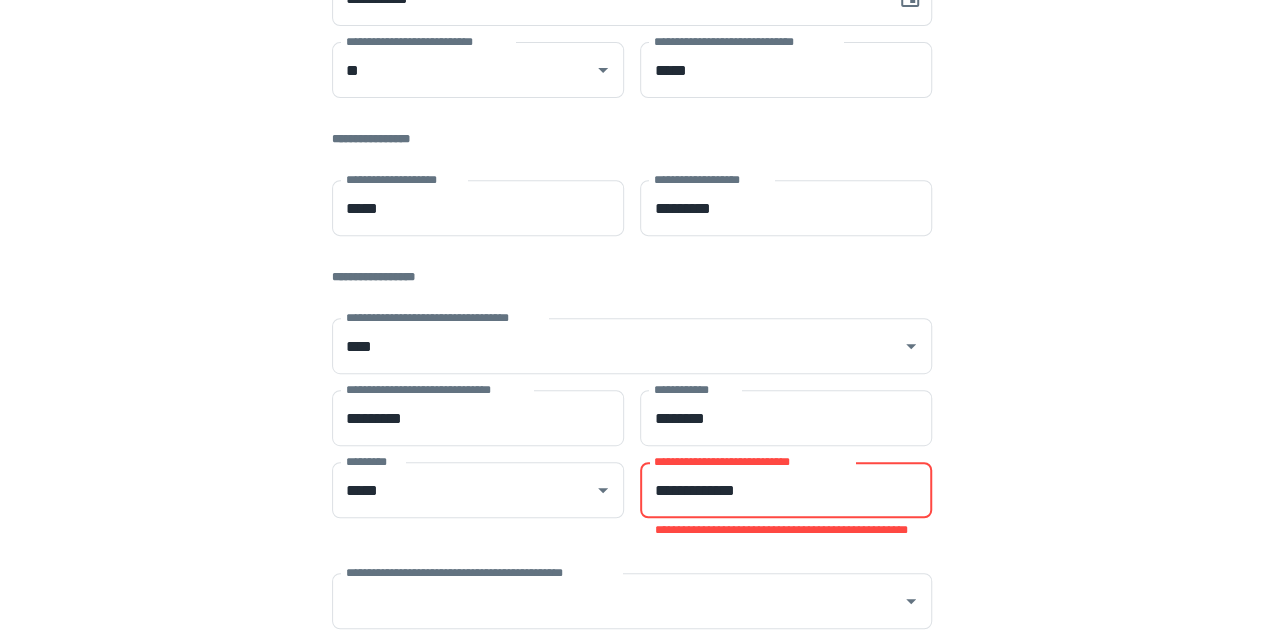 type on "**********" 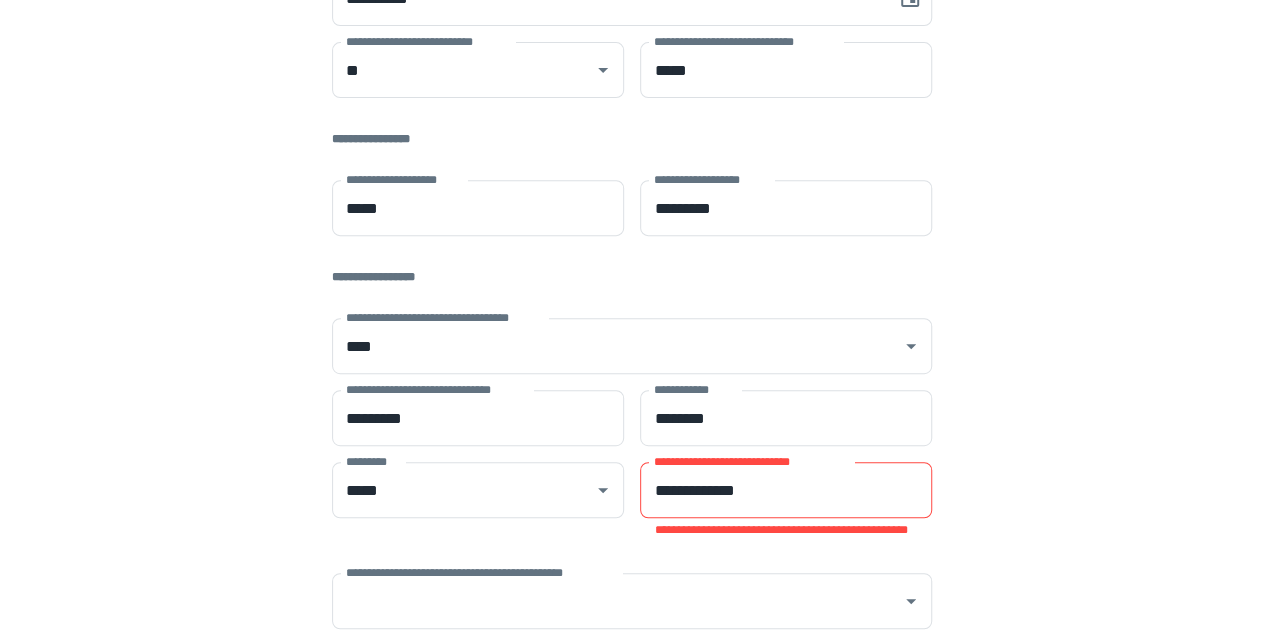 click on "**********" at bounding box center [632, 208] 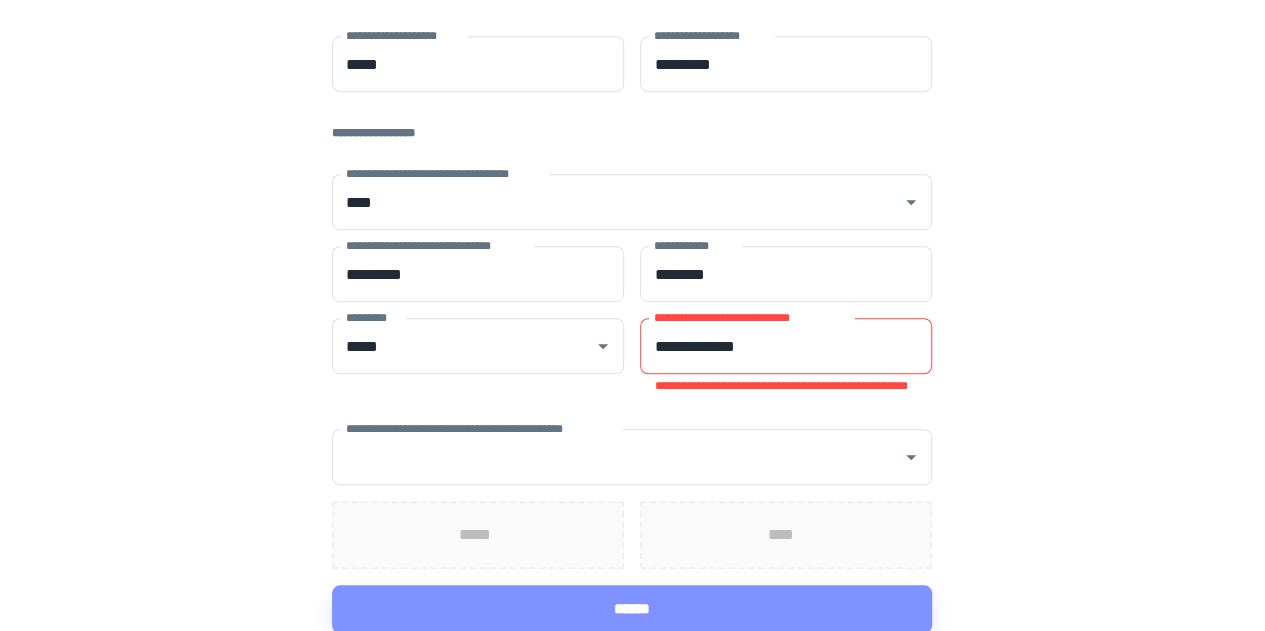 scroll, scrollTop: 506, scrollLeft: 0, axis: vertical 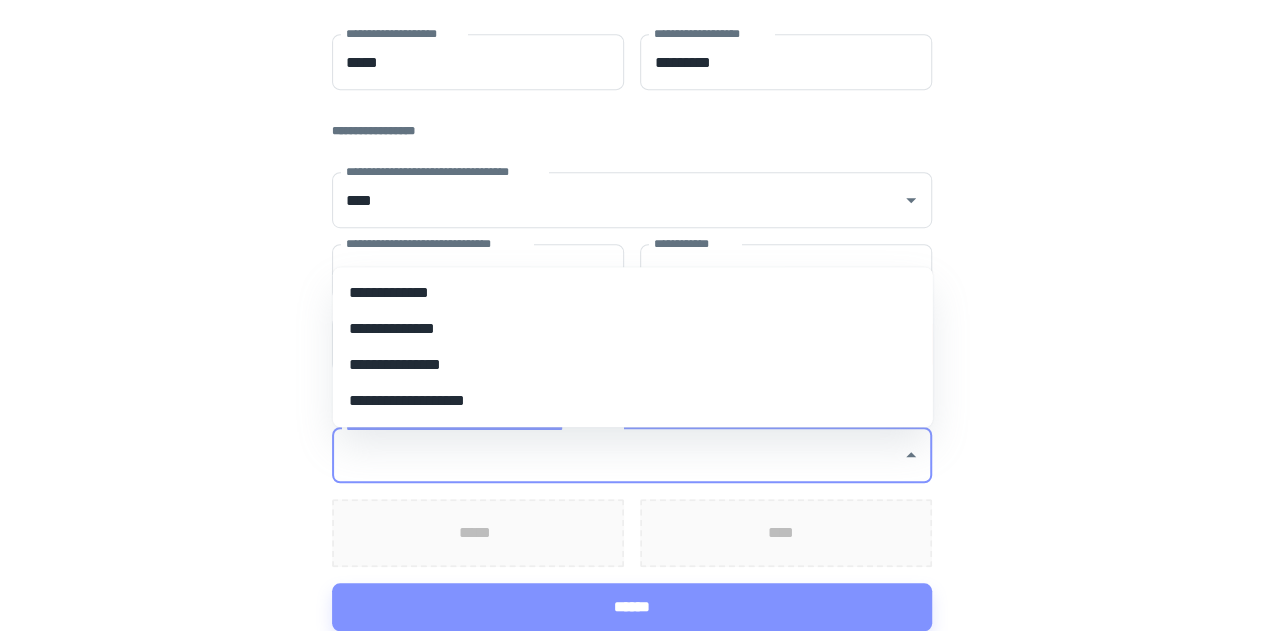 click on "**********" at bounding box center (617, 455) 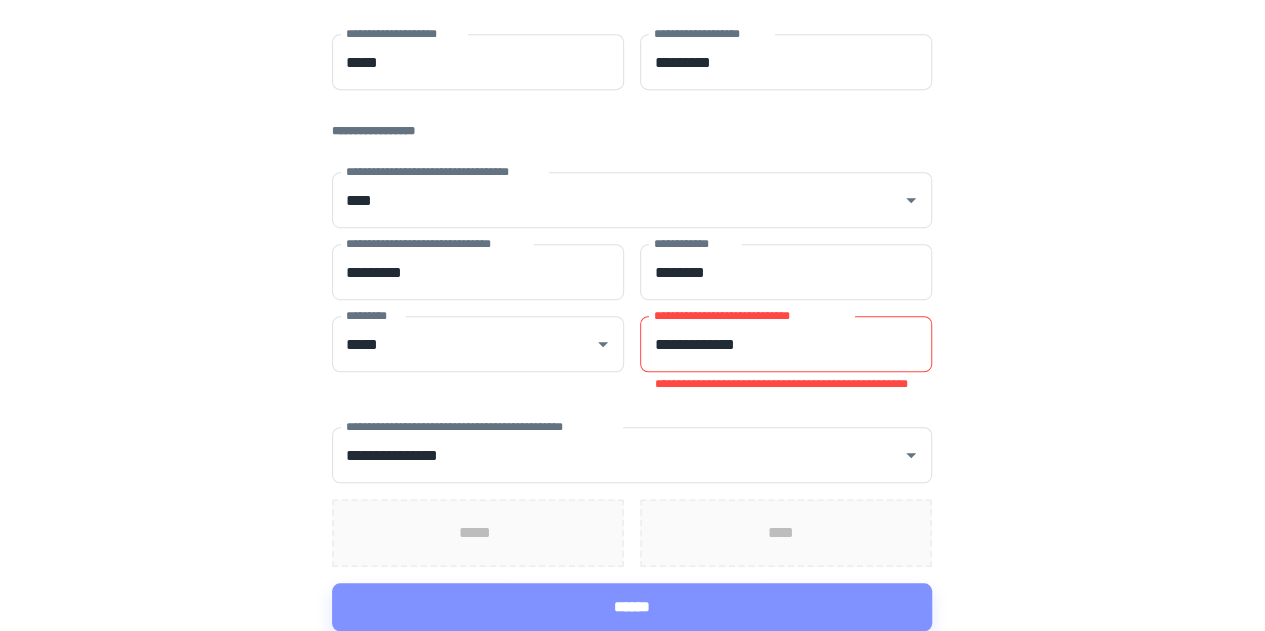 click on "**********" at bounding box center (632, 62) 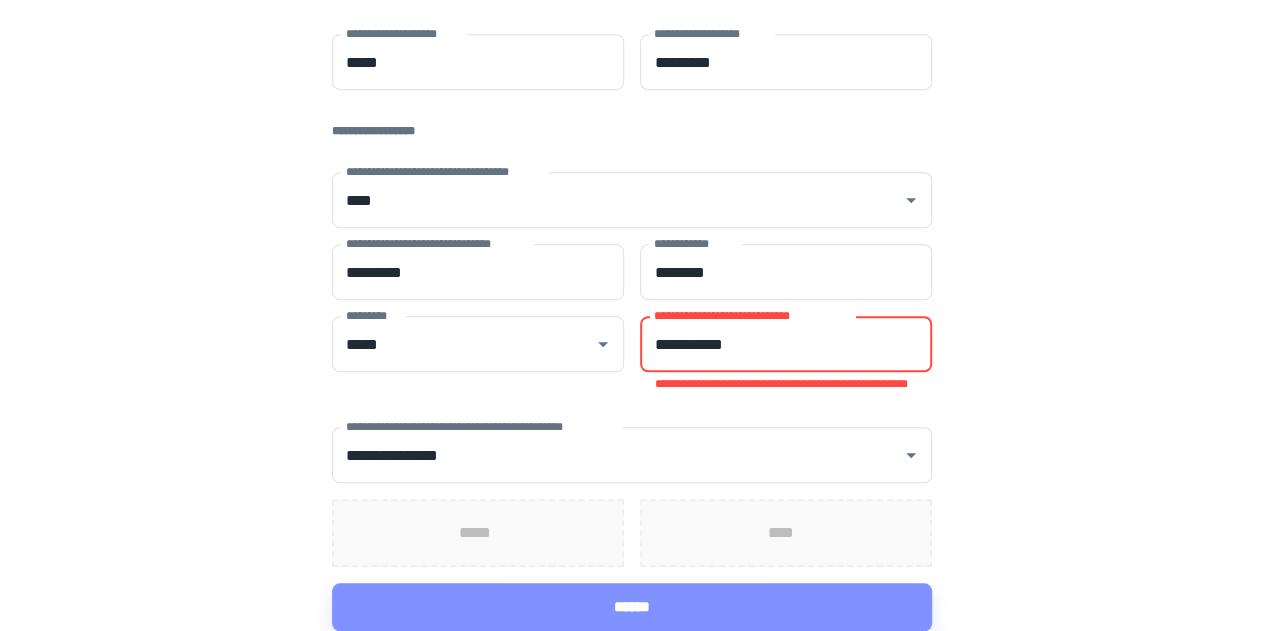 click on "**********" at bounding box center [632, 62] 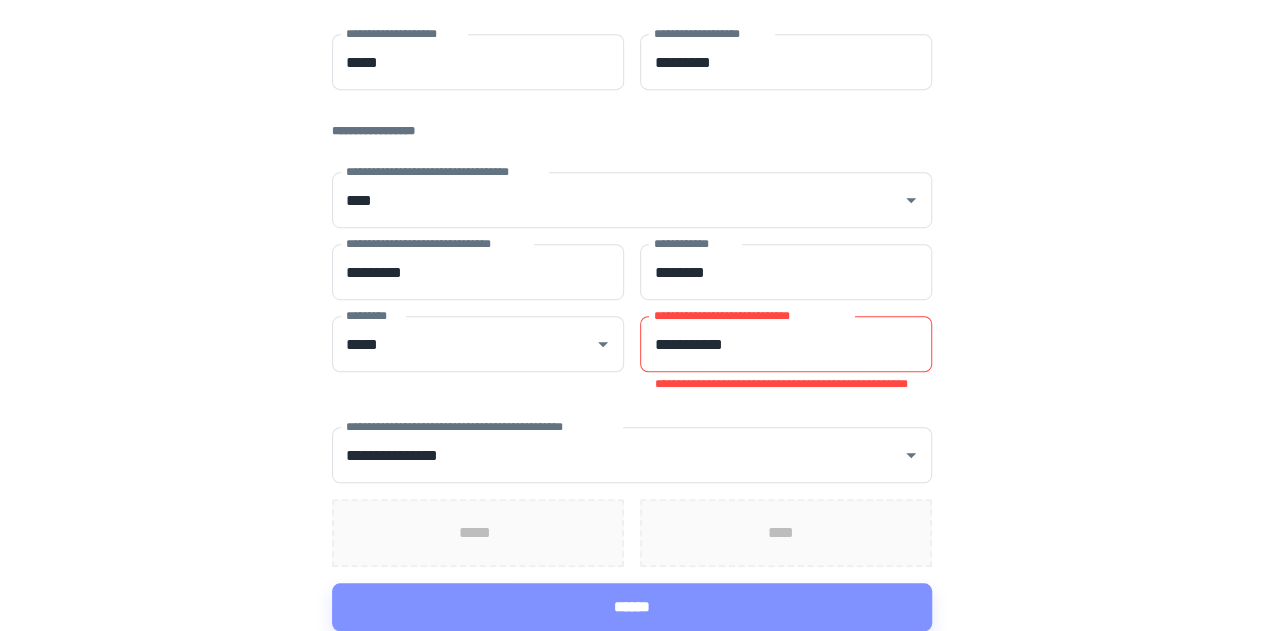 click on "*****" at bounding box center [478, 533] 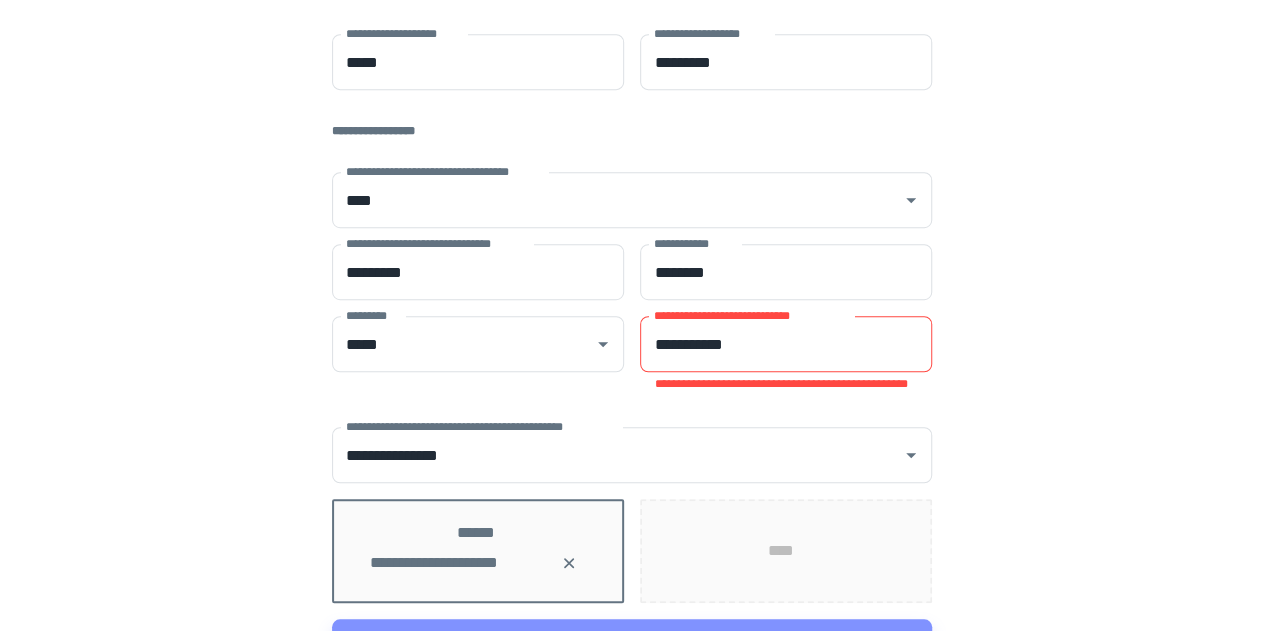 scroll, scrollTop: 542, scrollLeft: 0, axis: vertical 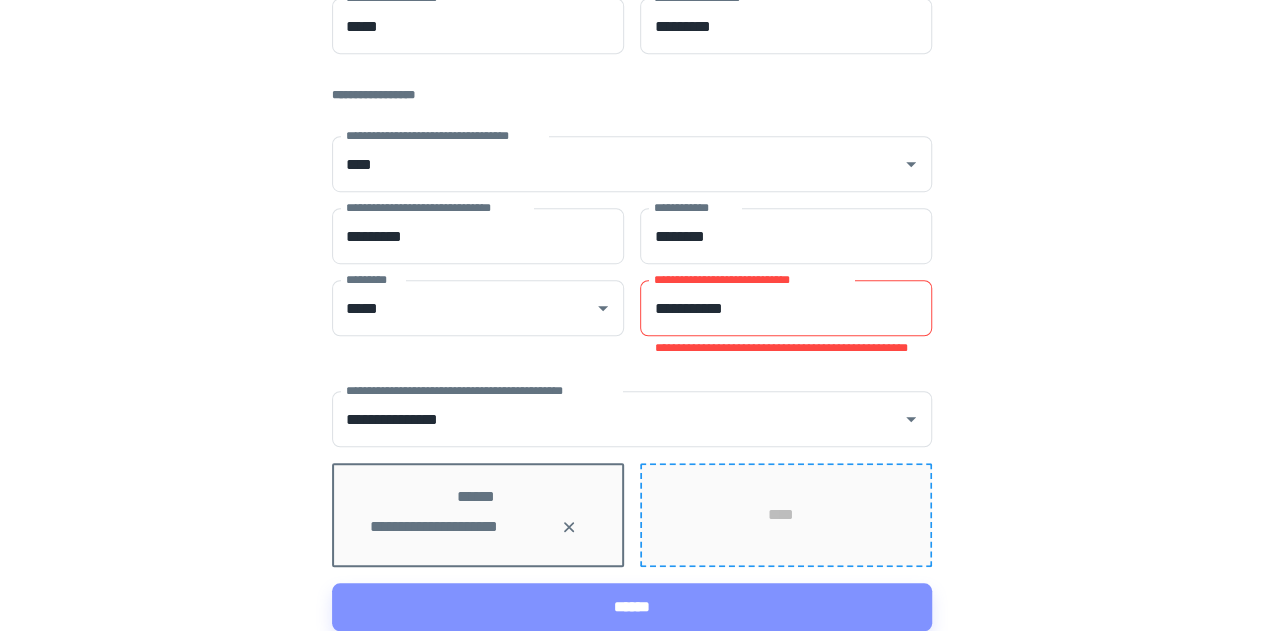 click on "****" at bounding box center [786, 515] 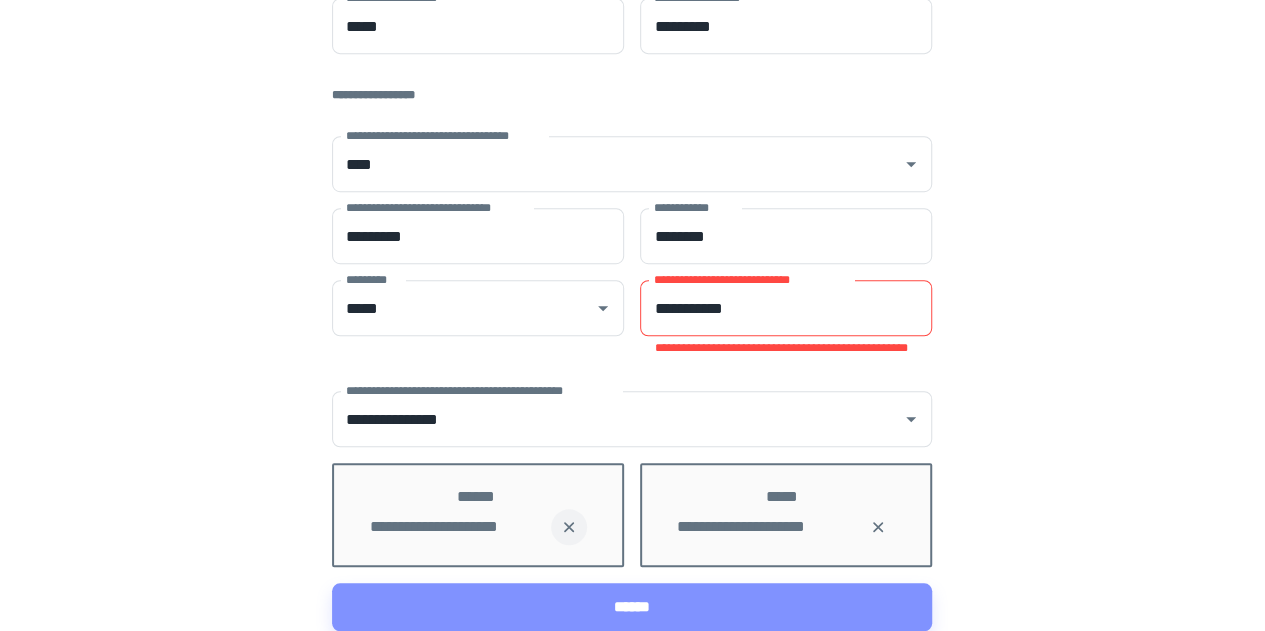 click 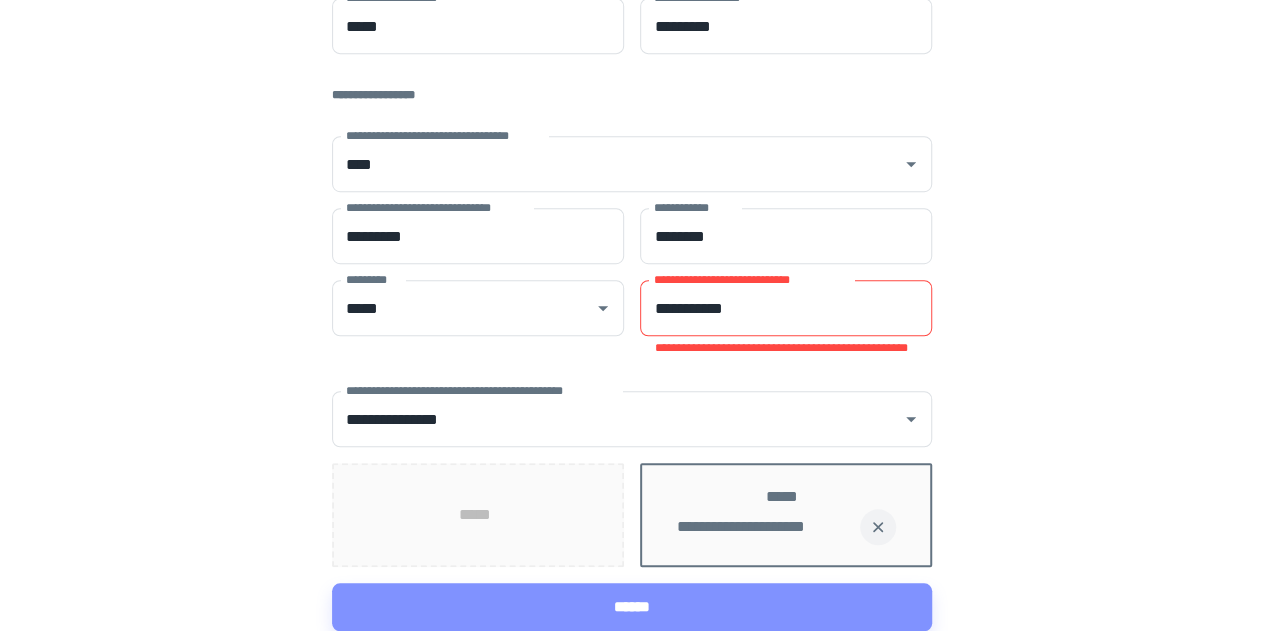 click 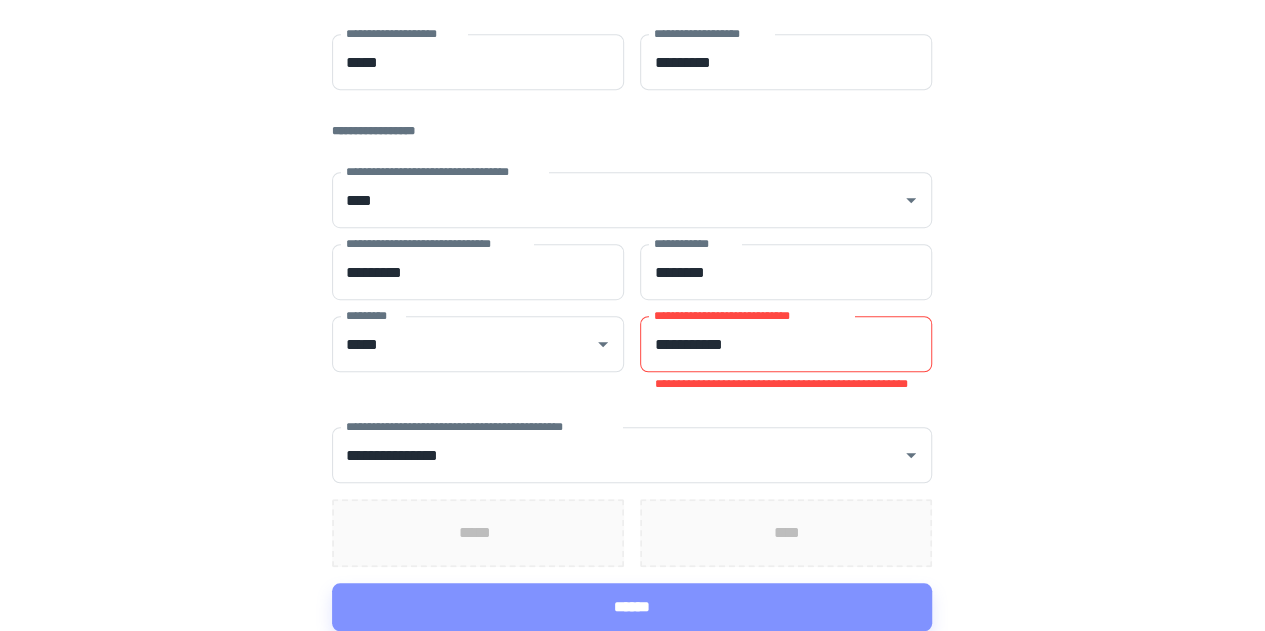 scroll, scrollTop: 506, scrollLeft: 0, axis: vertical 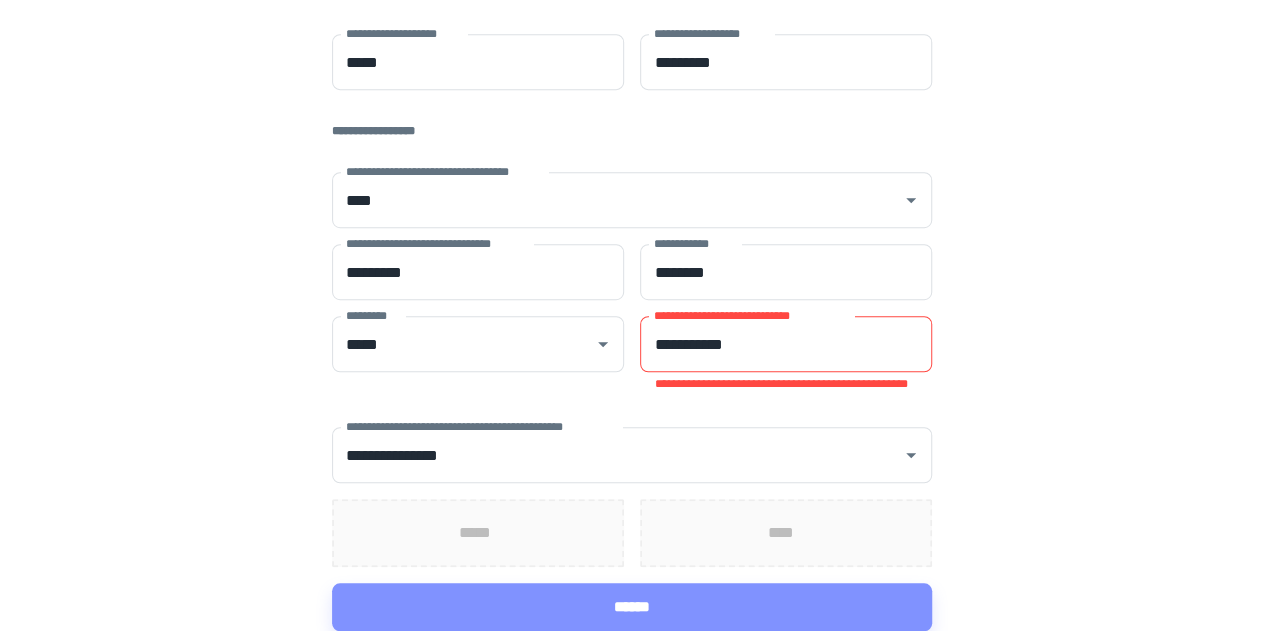 click on "*****" at bounding box center [478, 533] 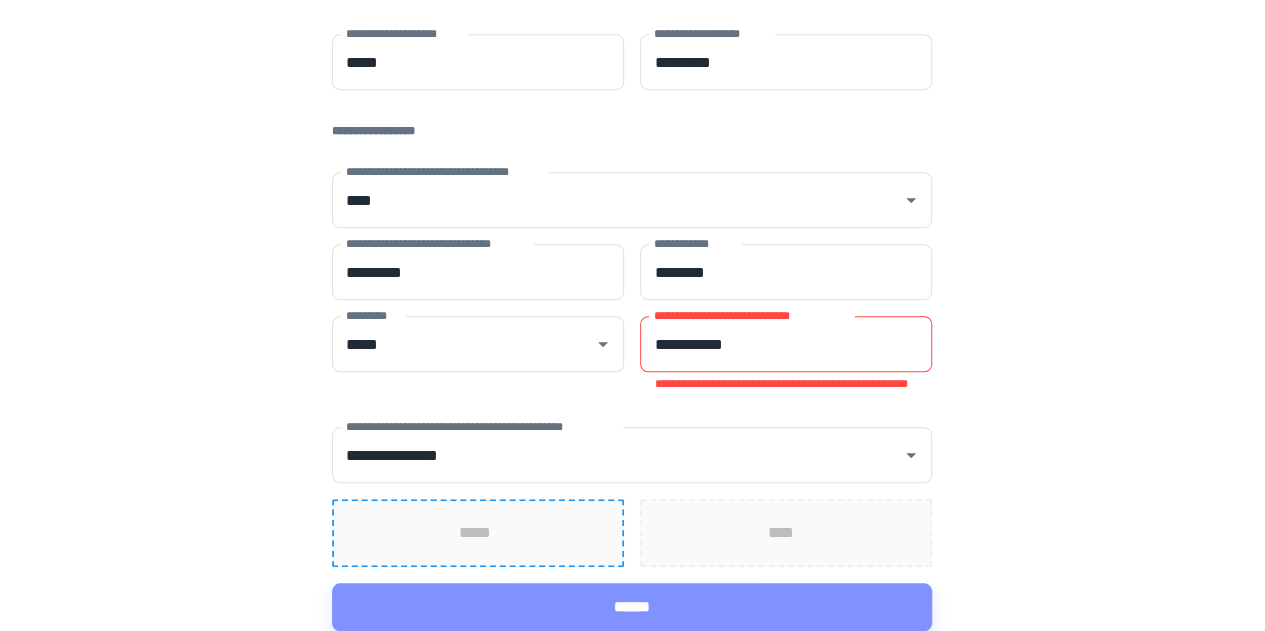 click on "*****" at bounding box center (478, 533) 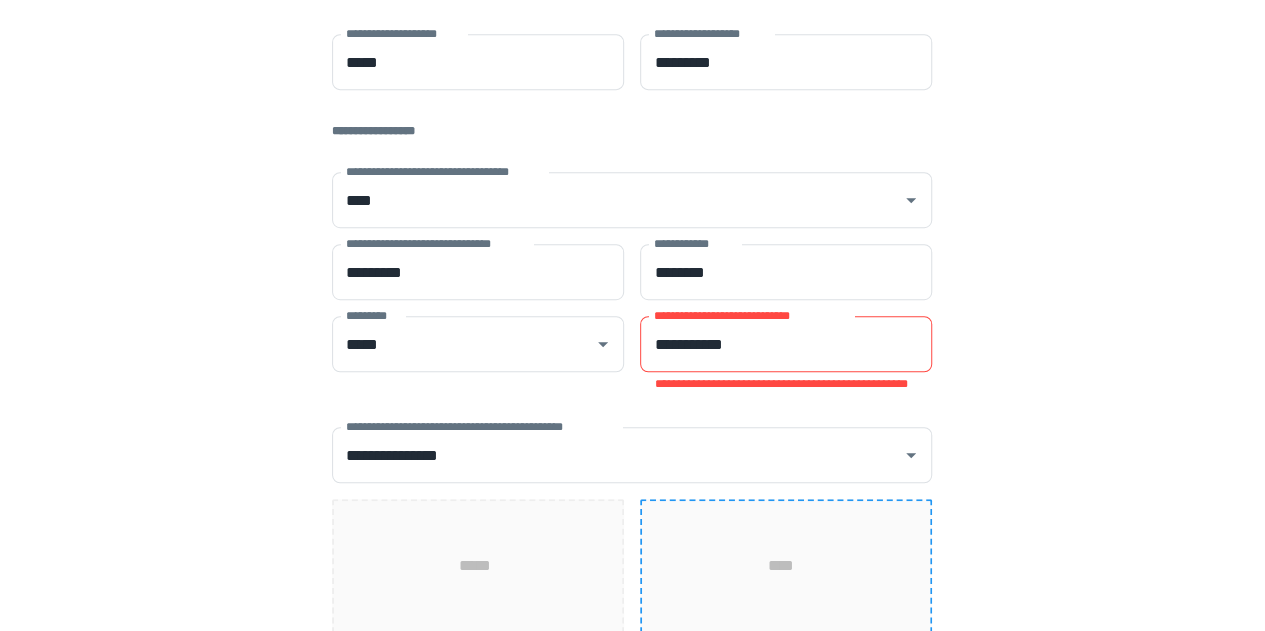 click on "****" at bounding box center [786, 566] 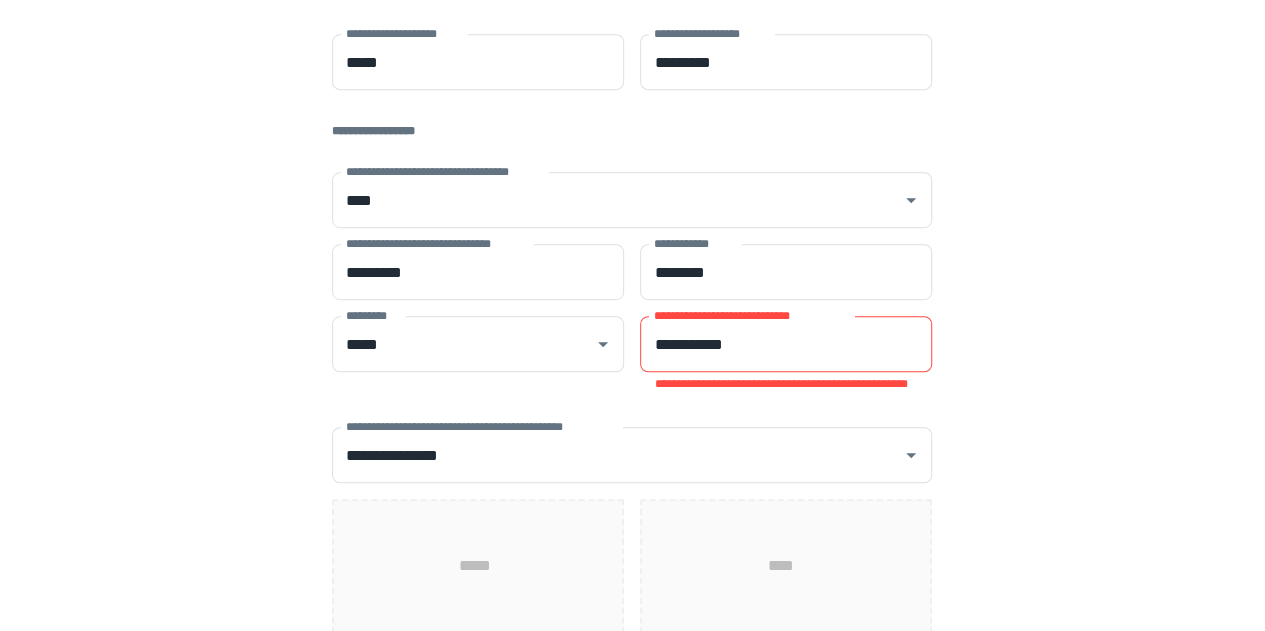 scroll, scrollTop: 574, scrollLeft: 0, axis: vertical 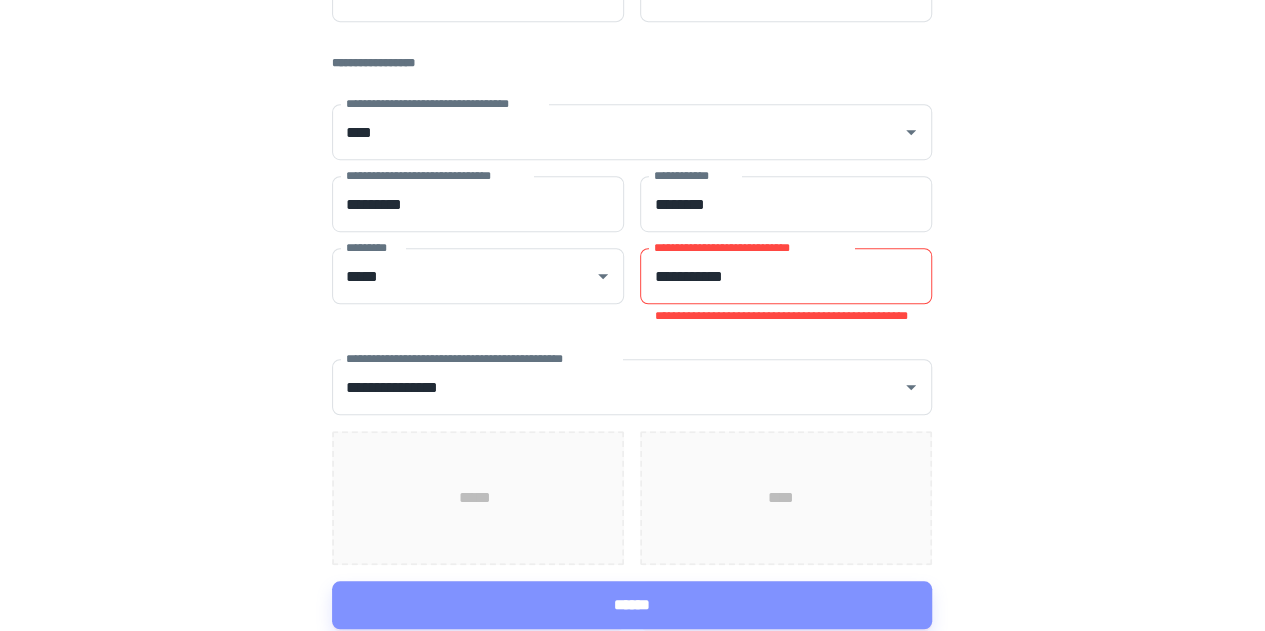 click on "**********" at bounding box center (632, 27) 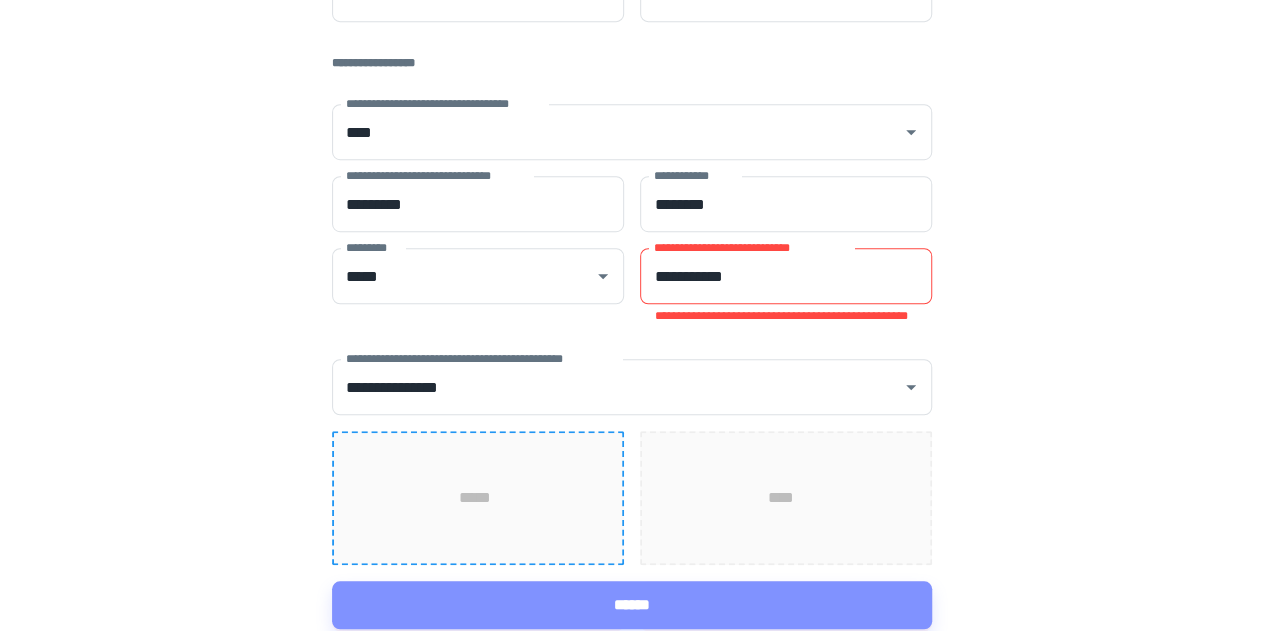 click on "*****" at bounding box center [478, 498] 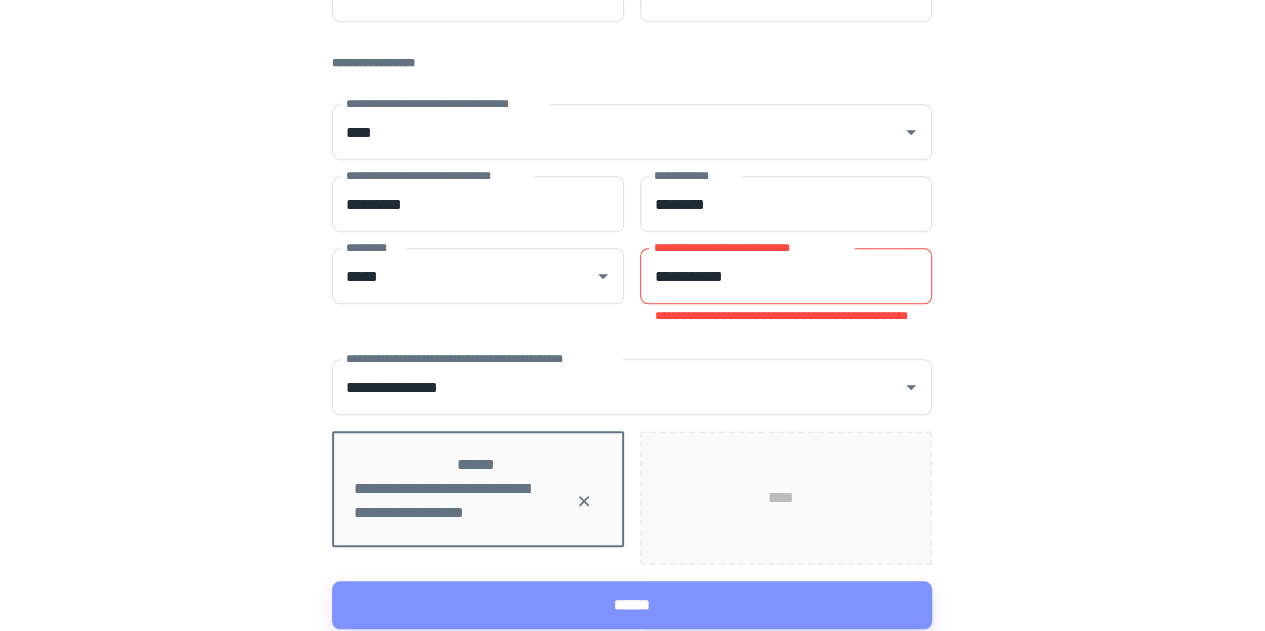 click on "****" 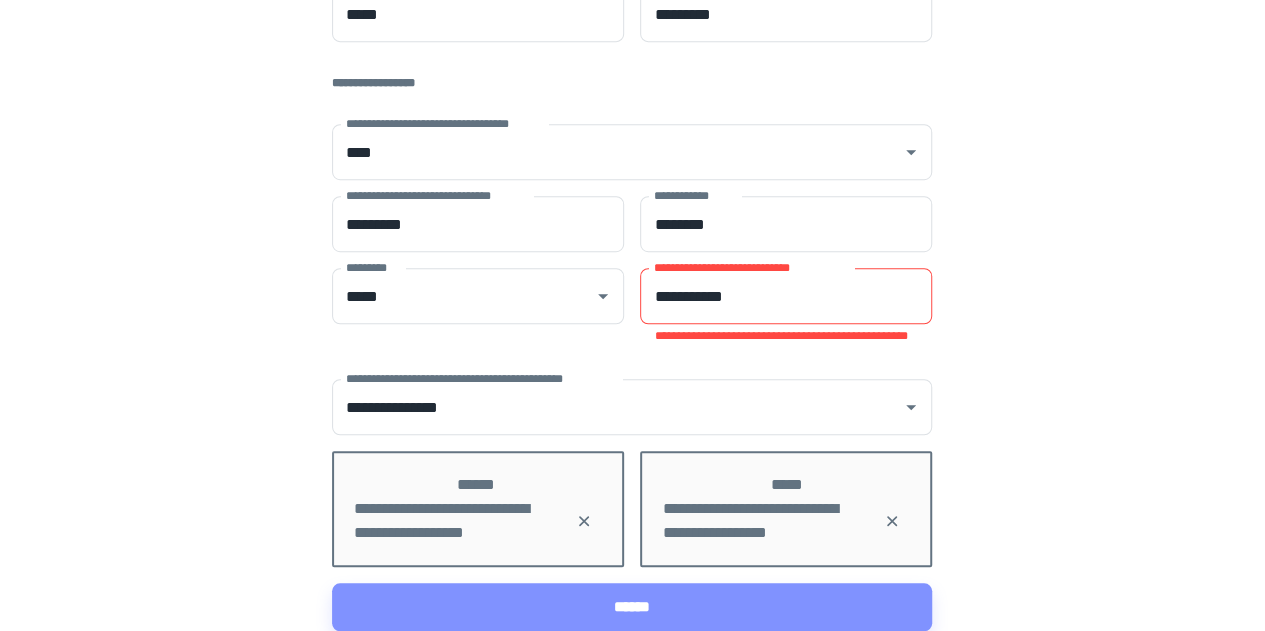 scroll, scrollTop: 554, scrollLeft: 0, axis: vertical 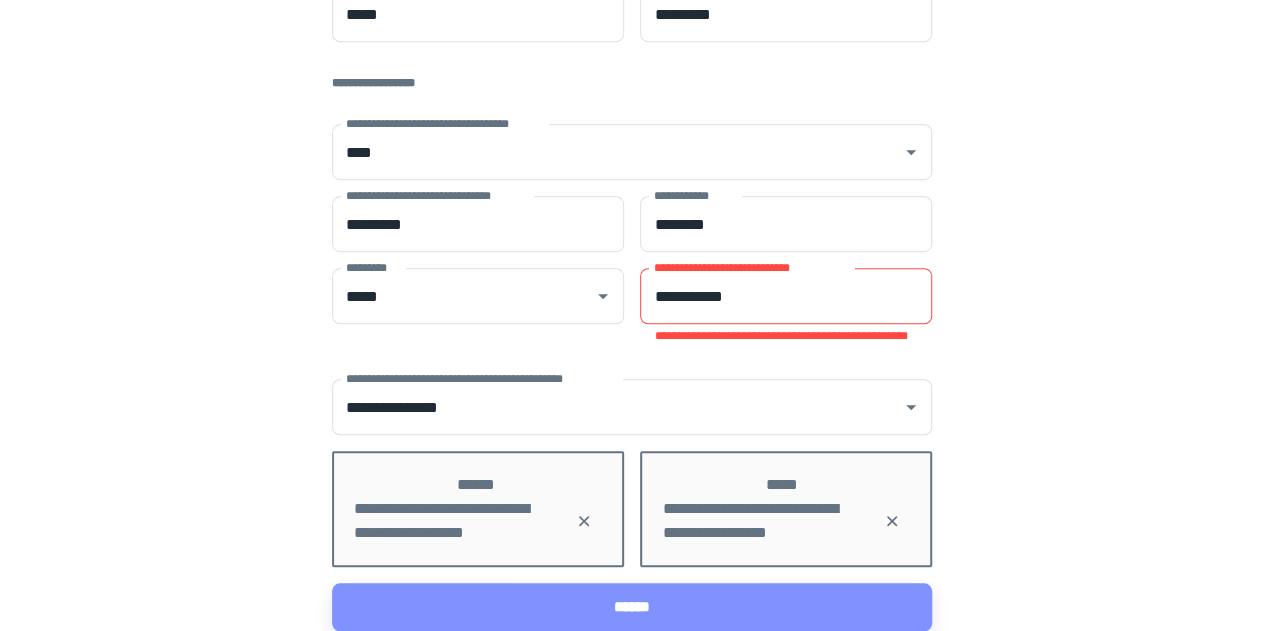 click on "**********" at bounding box center [632, 38] 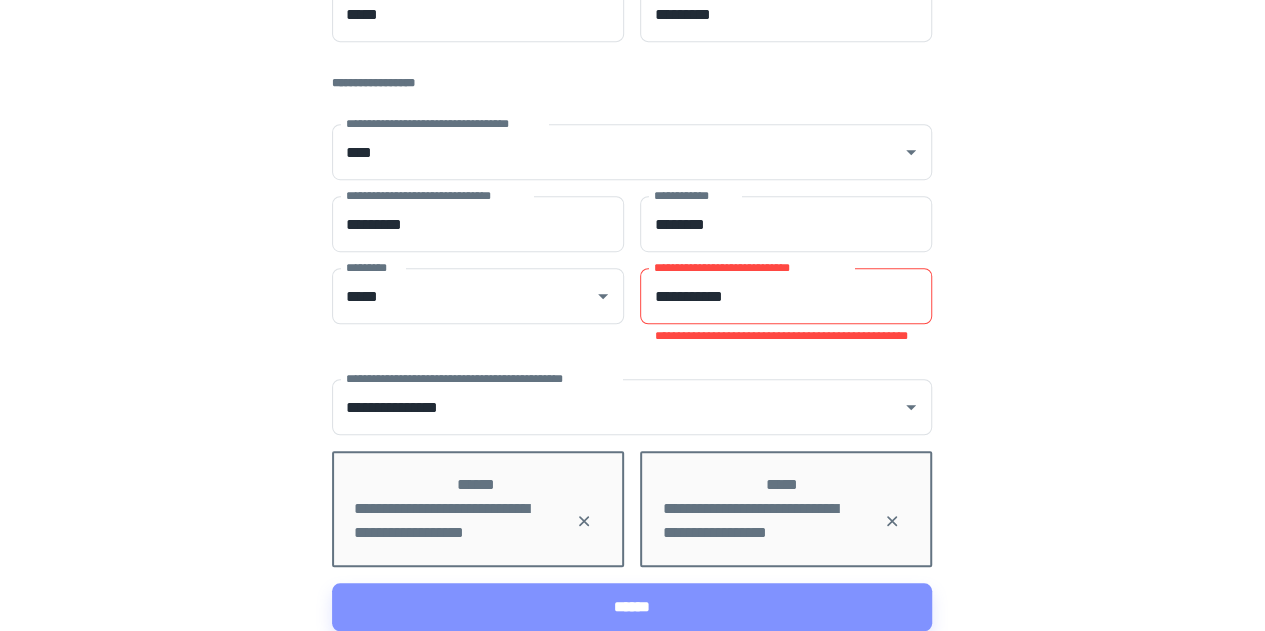 click on "**********" at bounding box center (786, 296) 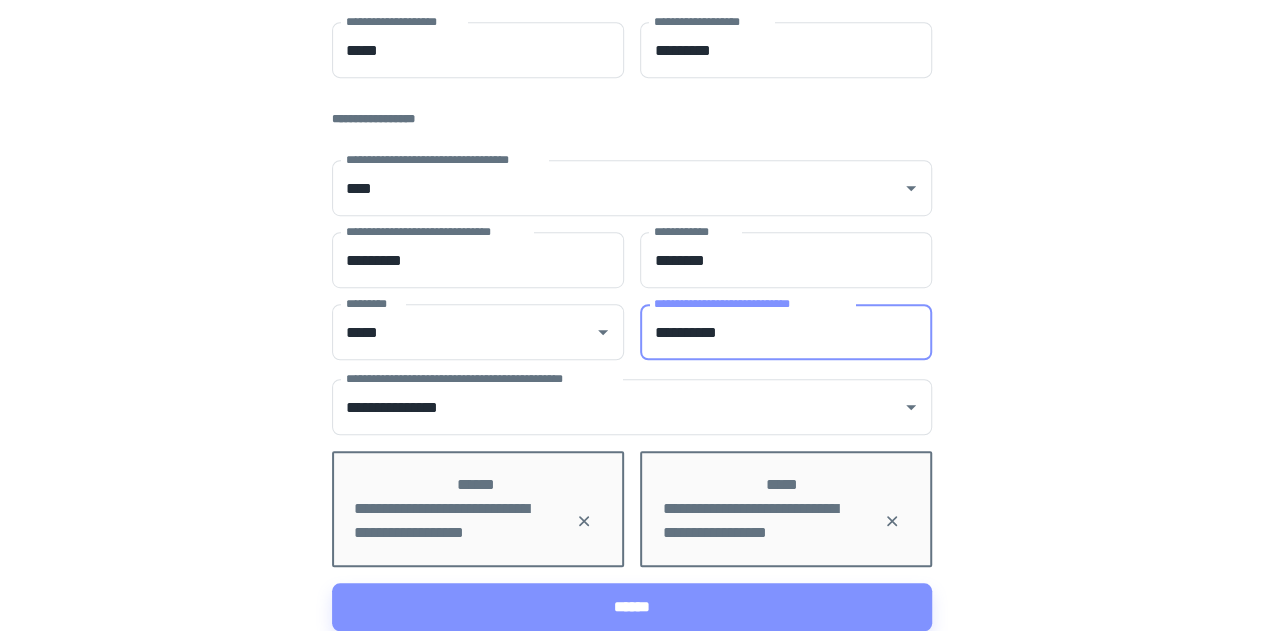 scroll, scrollTop: 518, scrollLeft: 0, axis: vertical 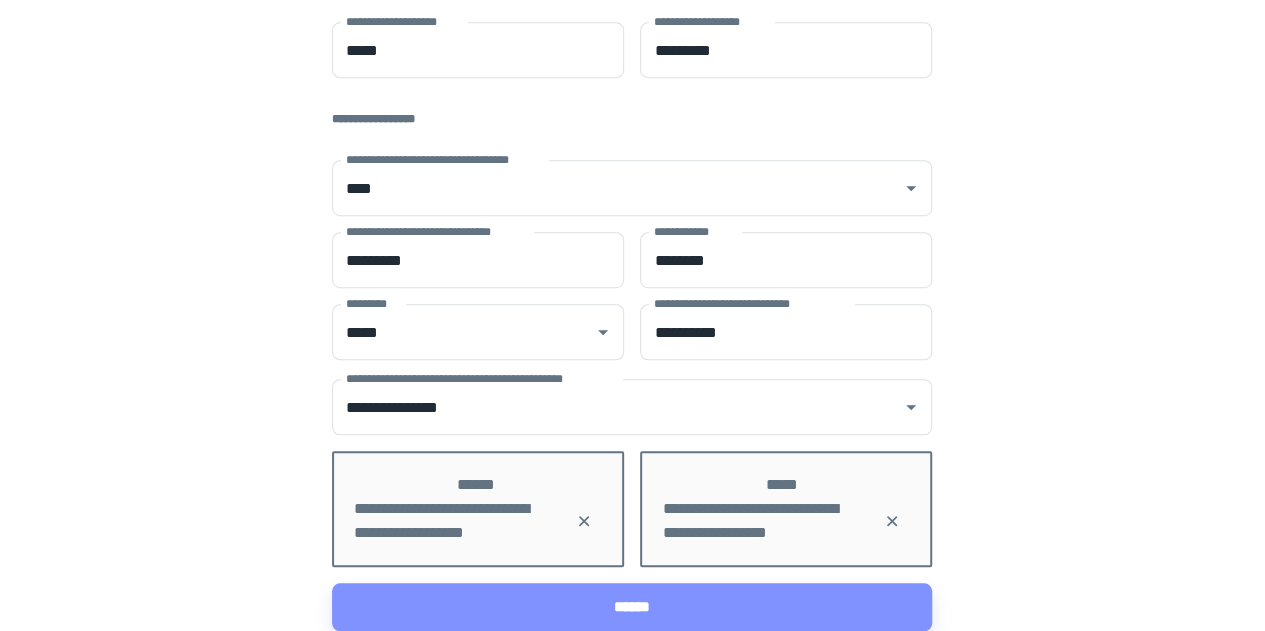 click on "**********" at bounding box center [632, 56] 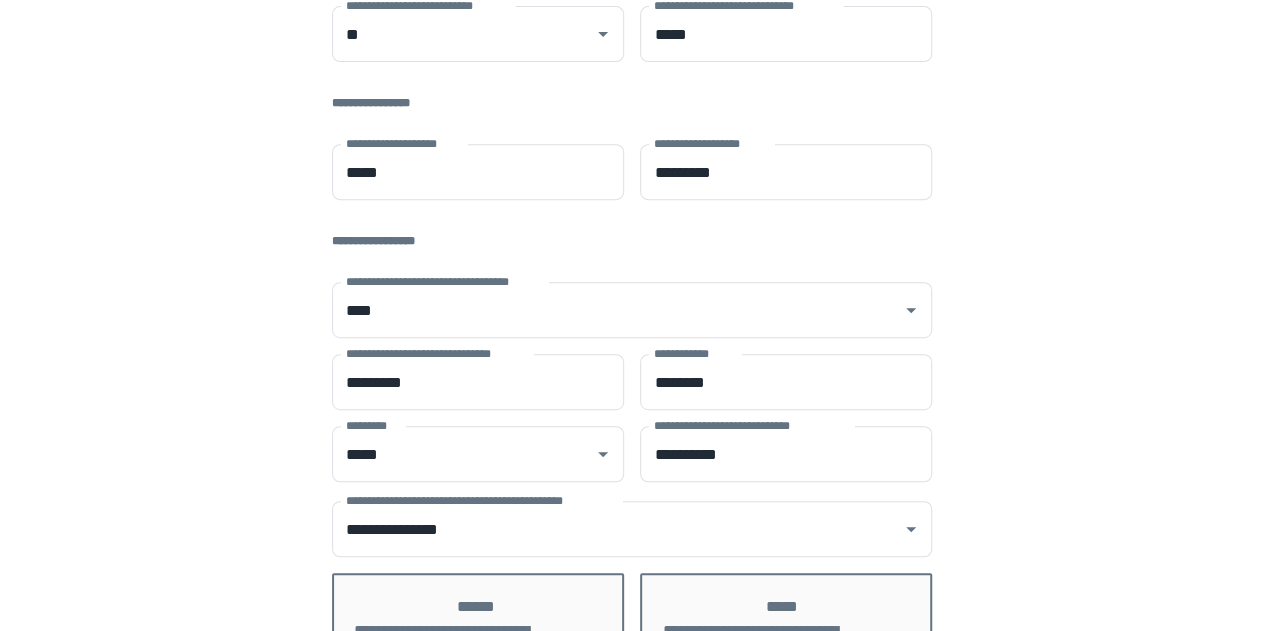 scroll, scrollTop: 518, scrollLeft: 0, axis: vertical 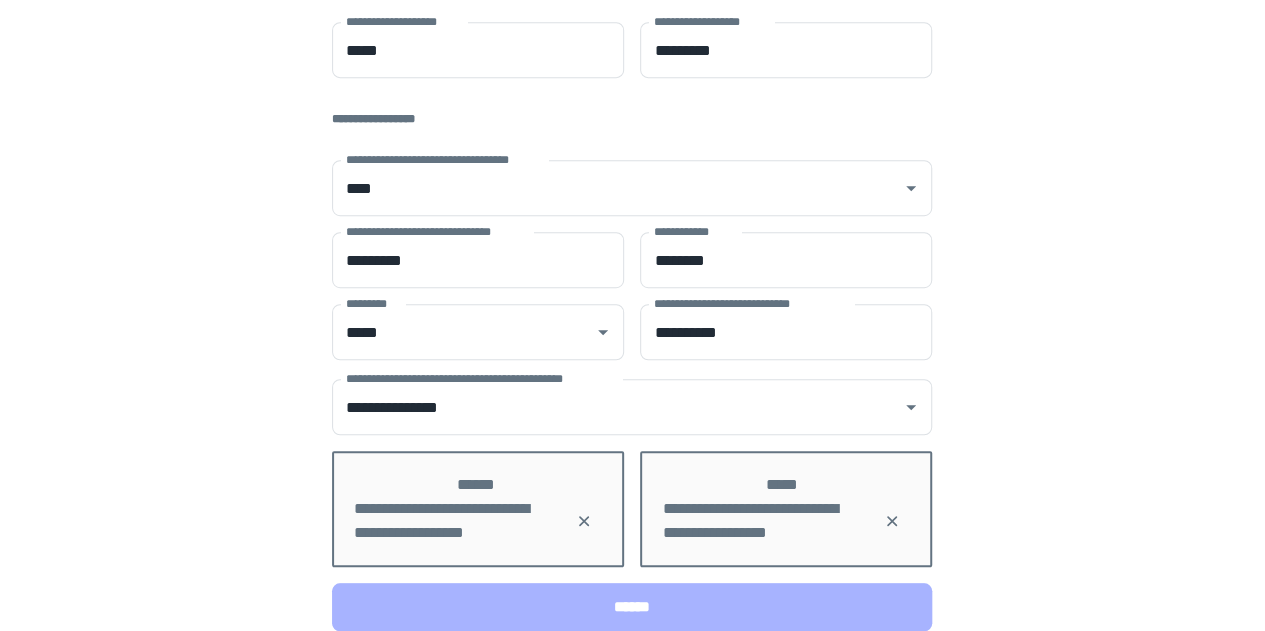 click on "******" at bounding box center (632, 607) 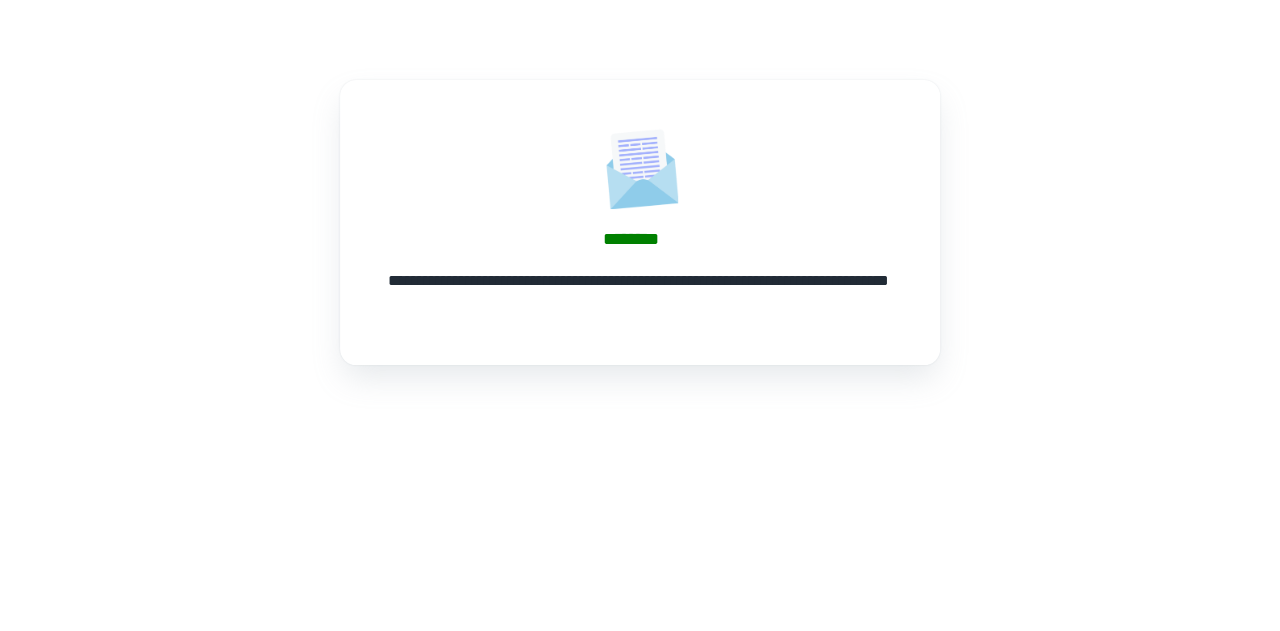 scroll, scrollTop: 0, scrollLeft: 0, axis: both 